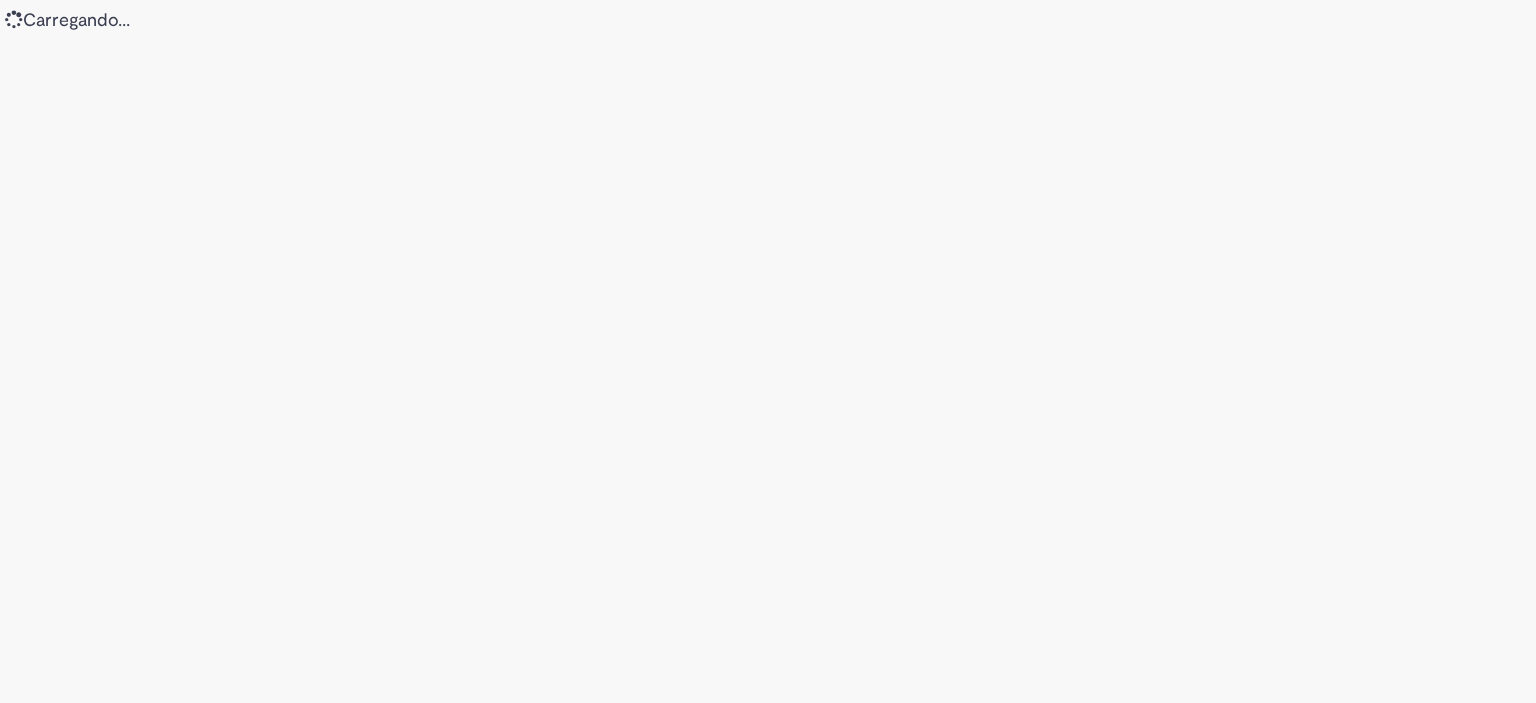 scroll, scrollTop: 0, scrollLeft: 0, axis: both 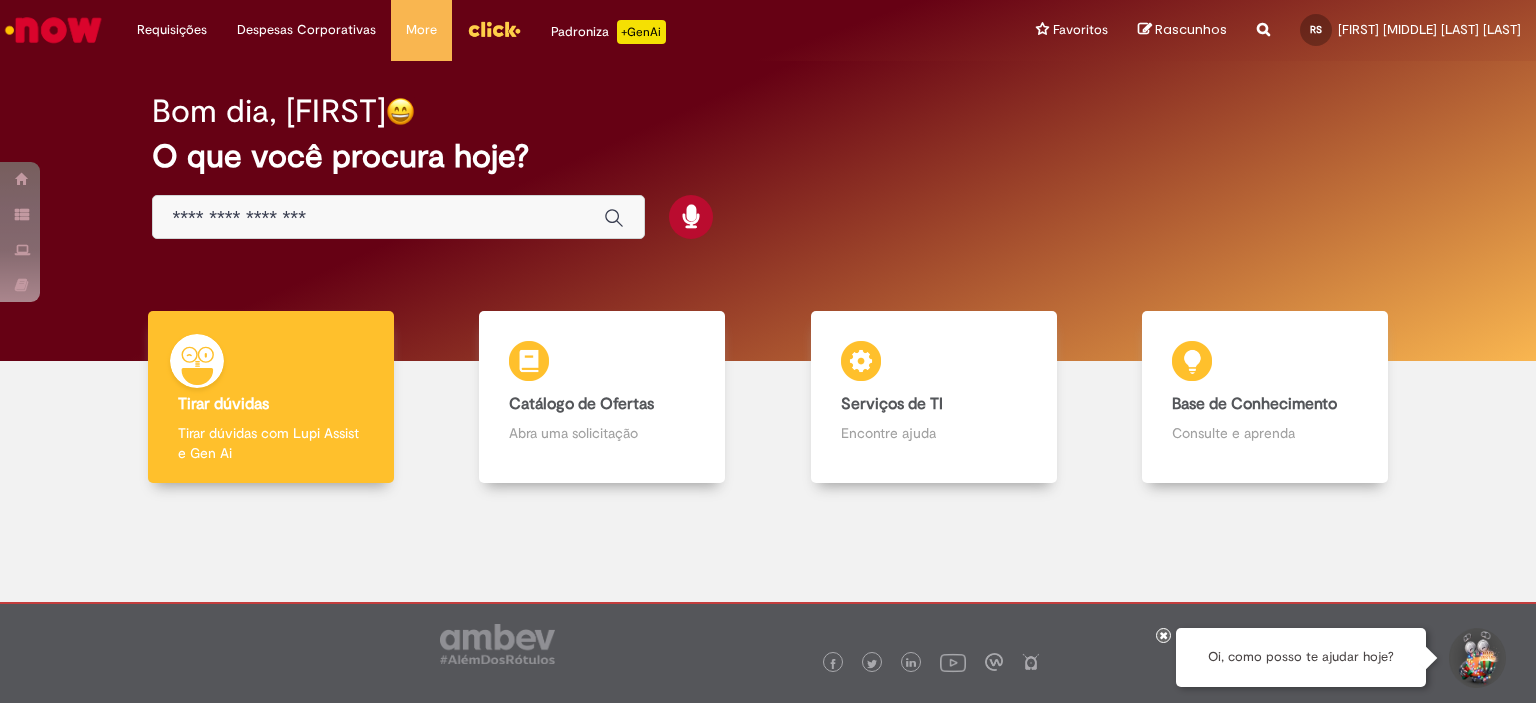 click at bounding box center [53, 30] 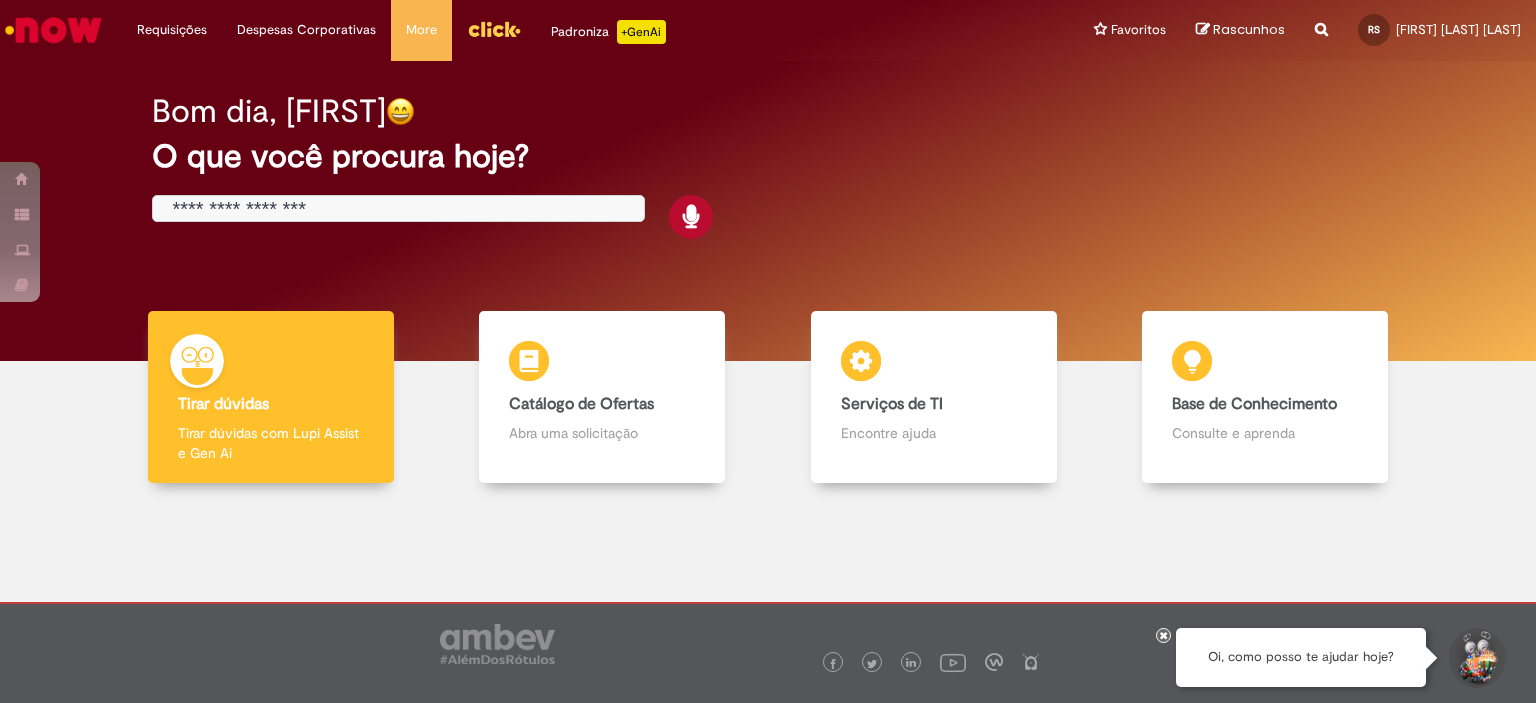 scroll, scrollTop: 0, scrollLeft: 0, axis: both 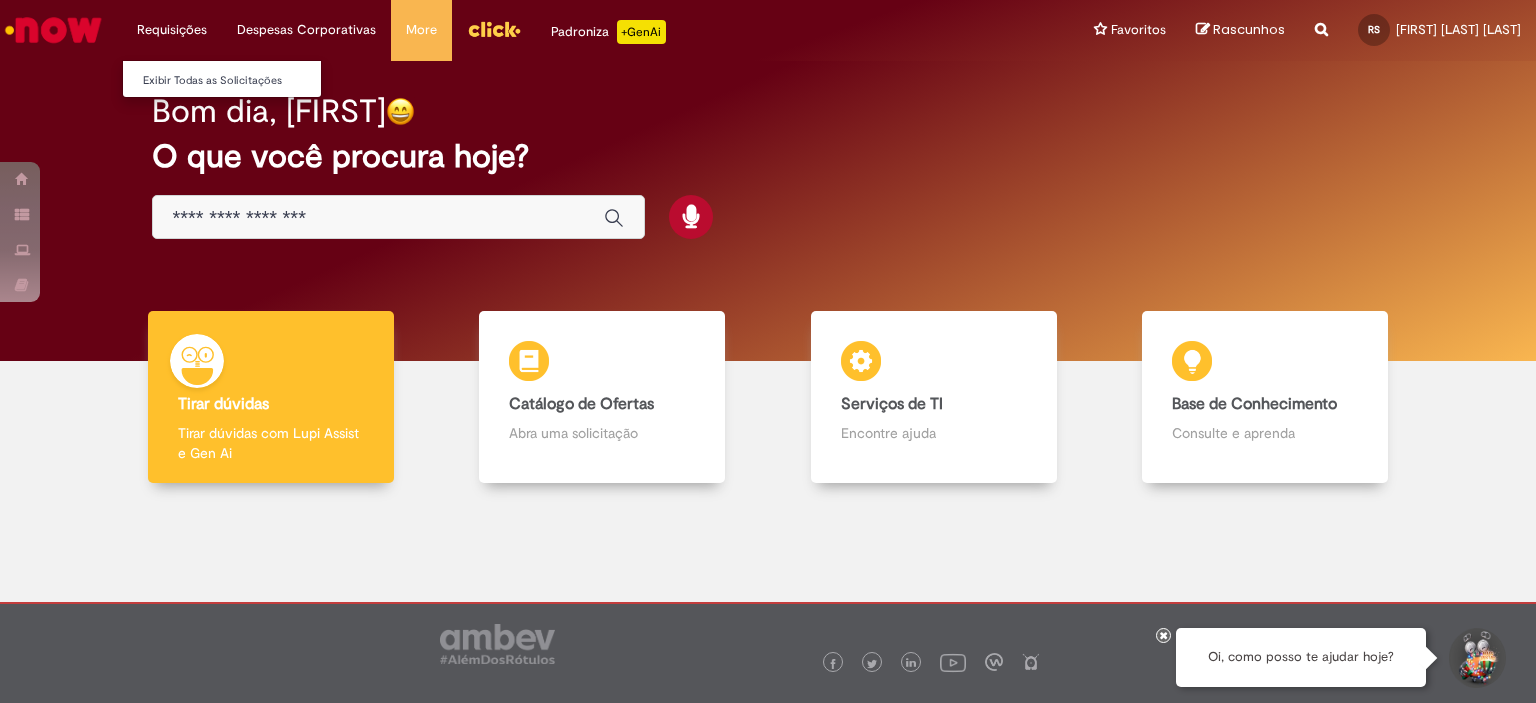 click on "Requisições
Exibir Todas as Solicitações" at bounding box center [172, 30] 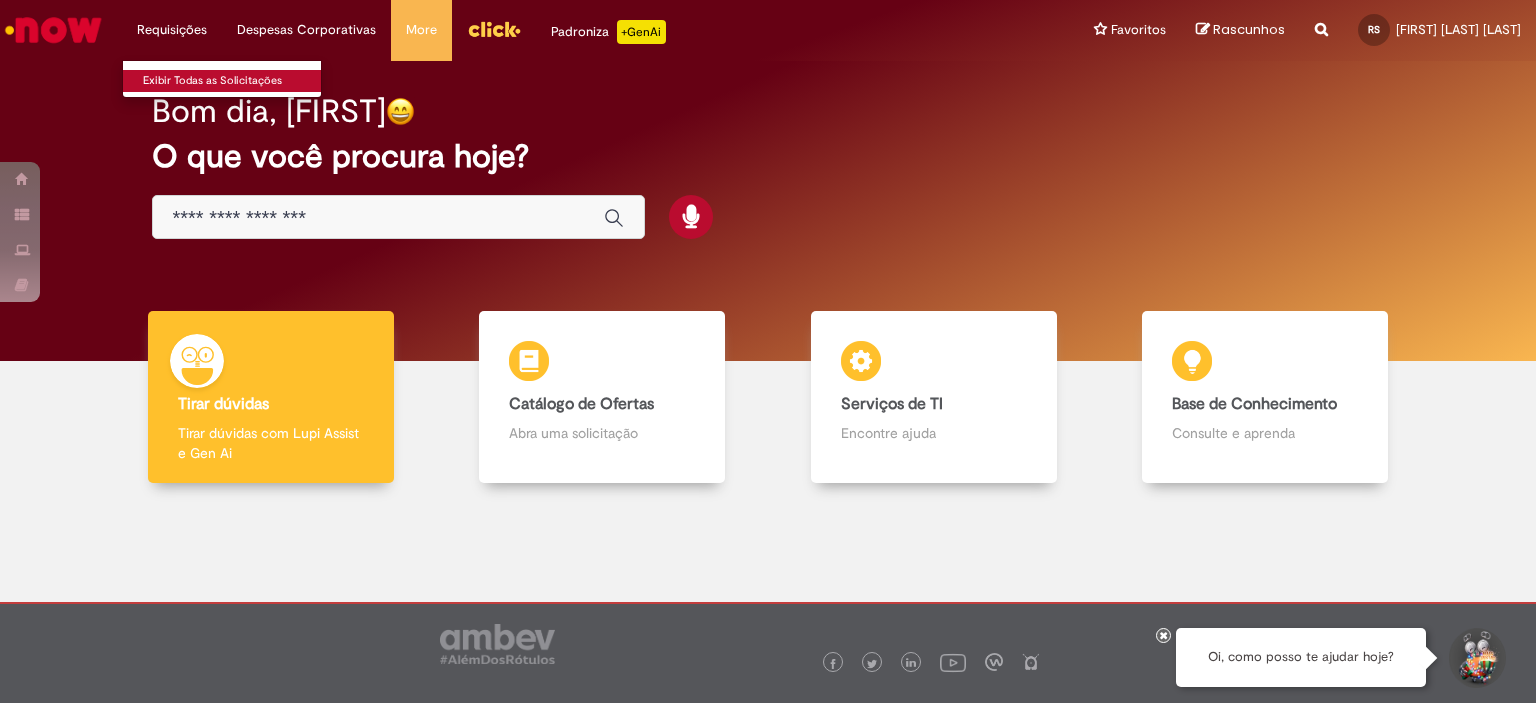 click on "Exibir Todas as Solicitações" at bounding box center (233, 81) 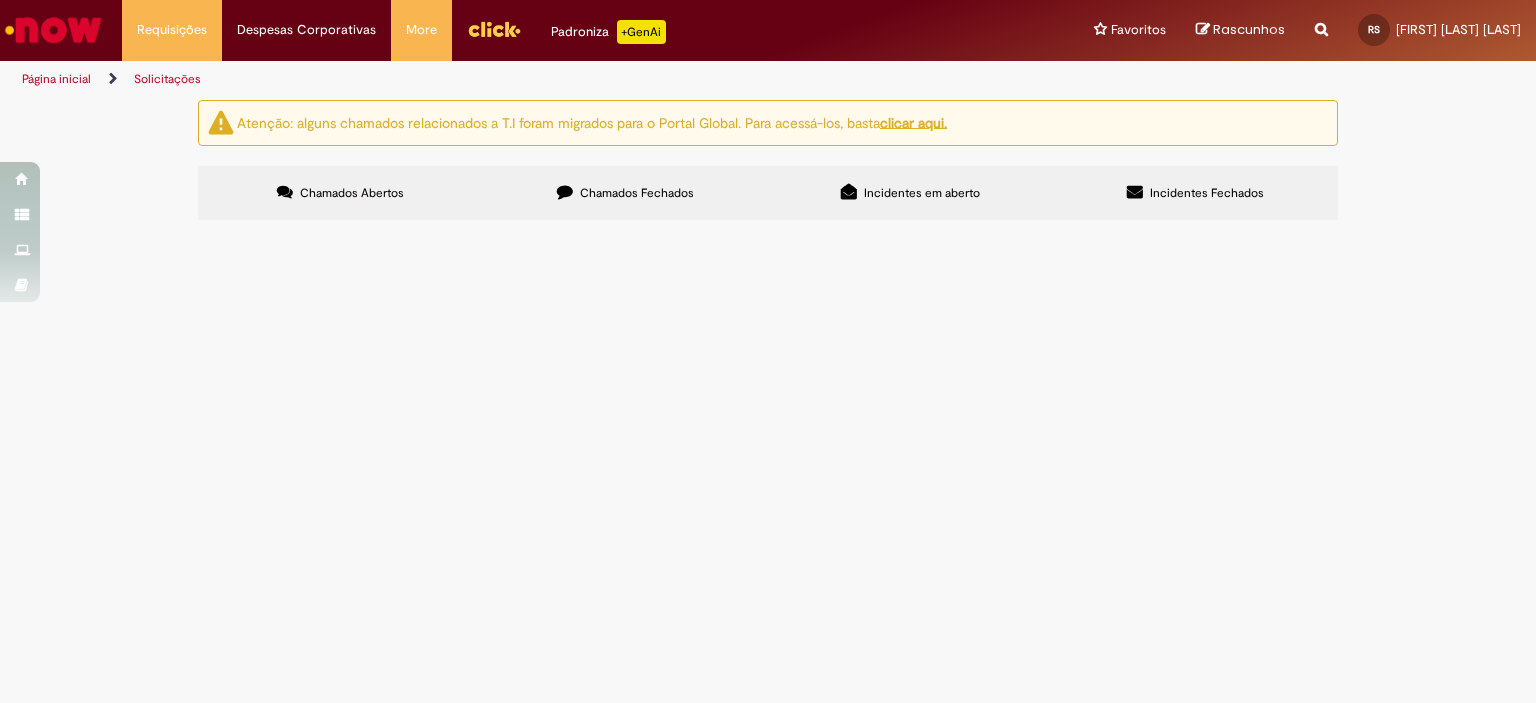 click on "Chamados Fechados" at bounding box center (625, 193) 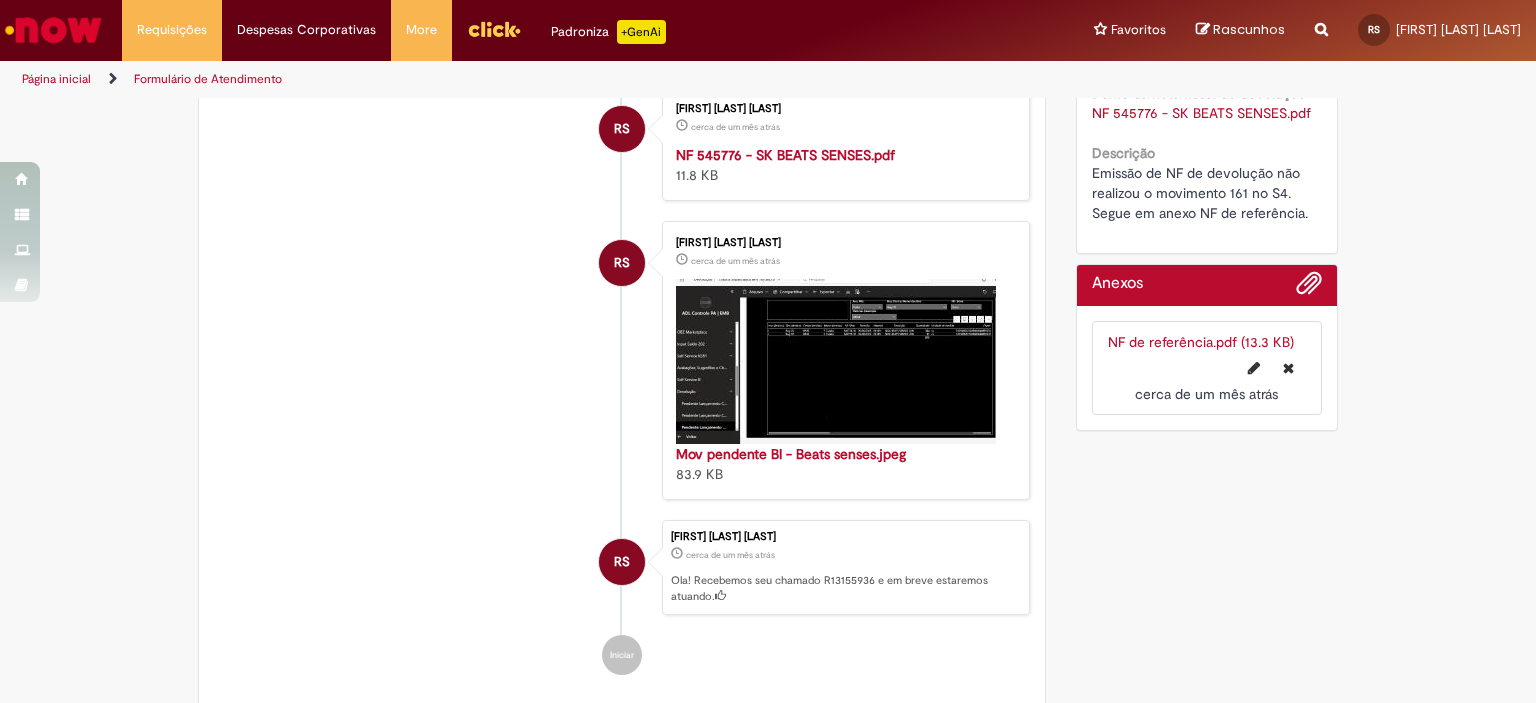 scroll, scrollTop: 415, scrollLeft: 0, axis: vertical 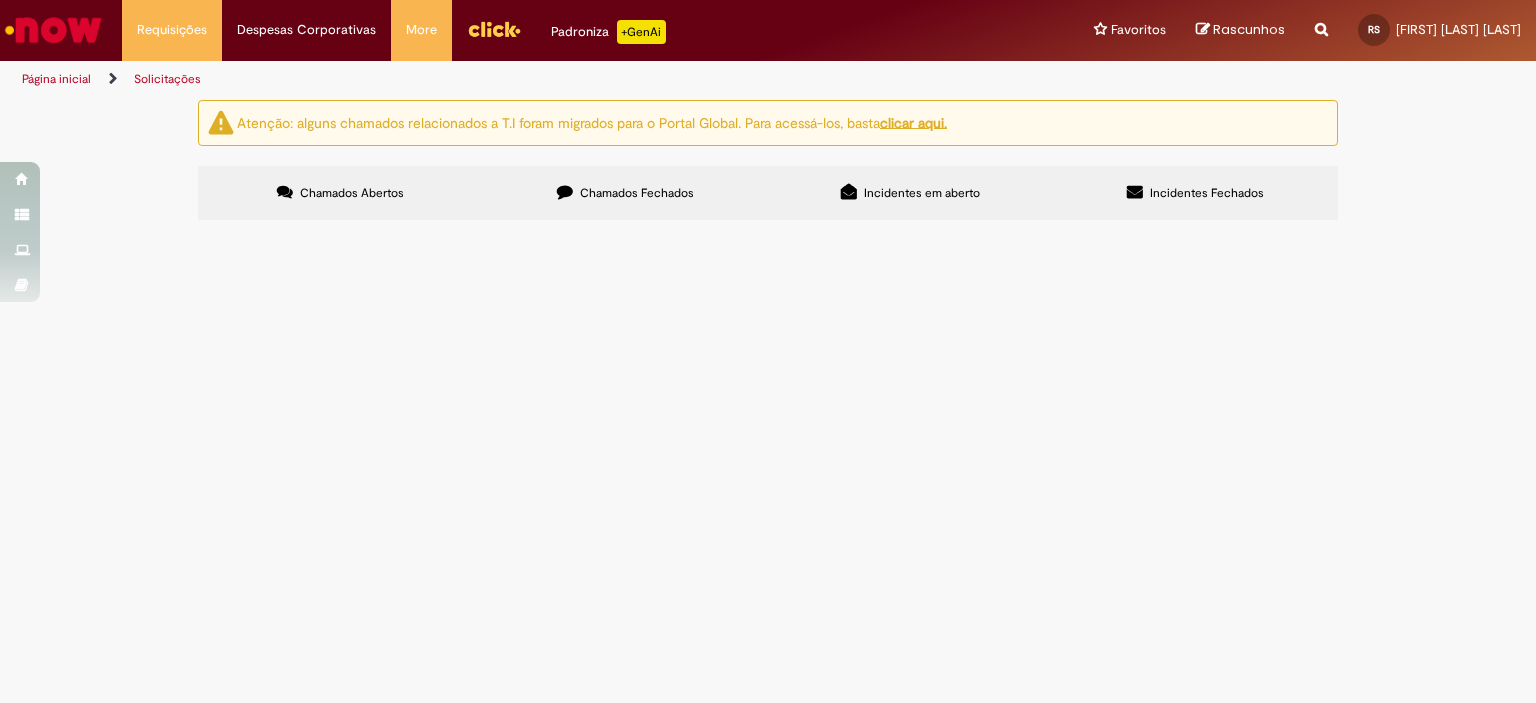click on "Chamados Fechados" at bounding box center [637, 193] 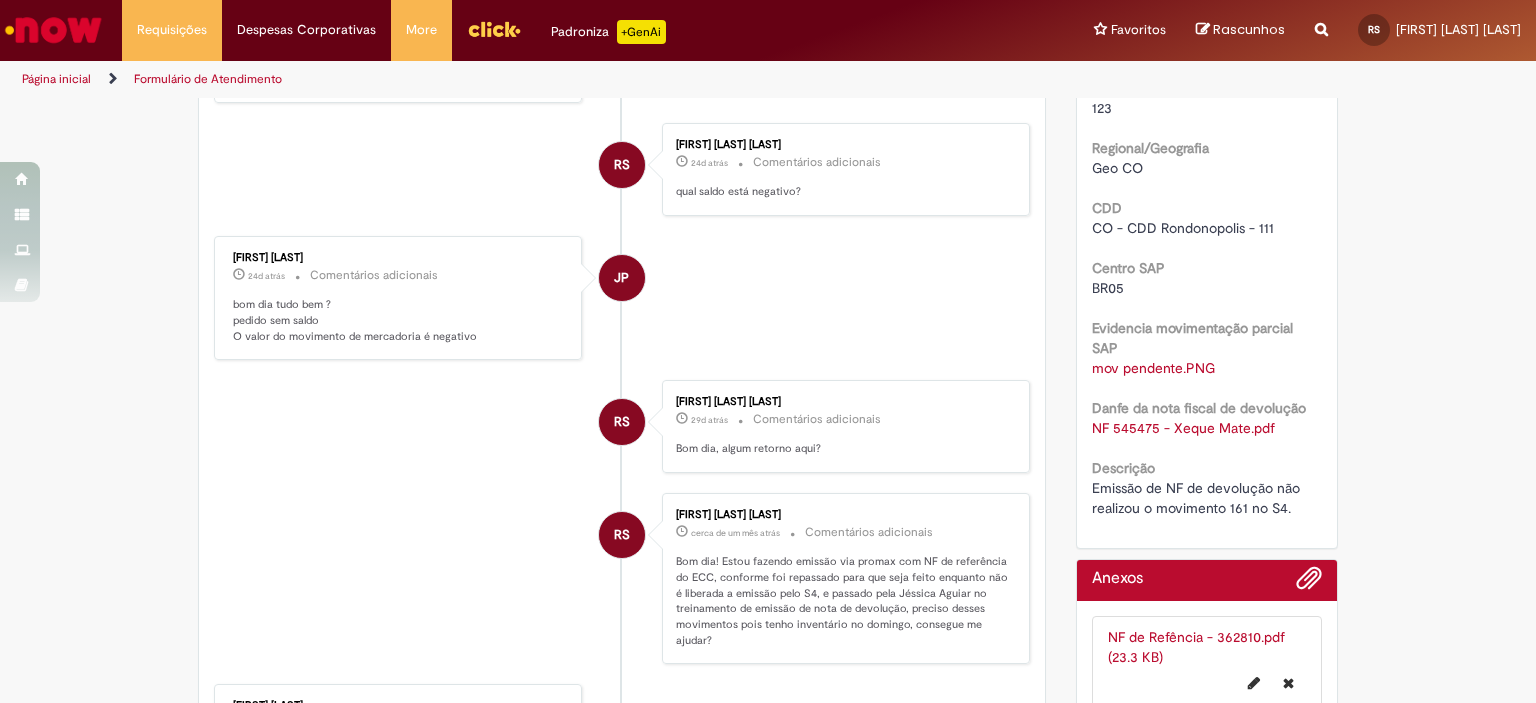 scroll, scrollTop: 500, scrollLeft: 0, axis: vertical 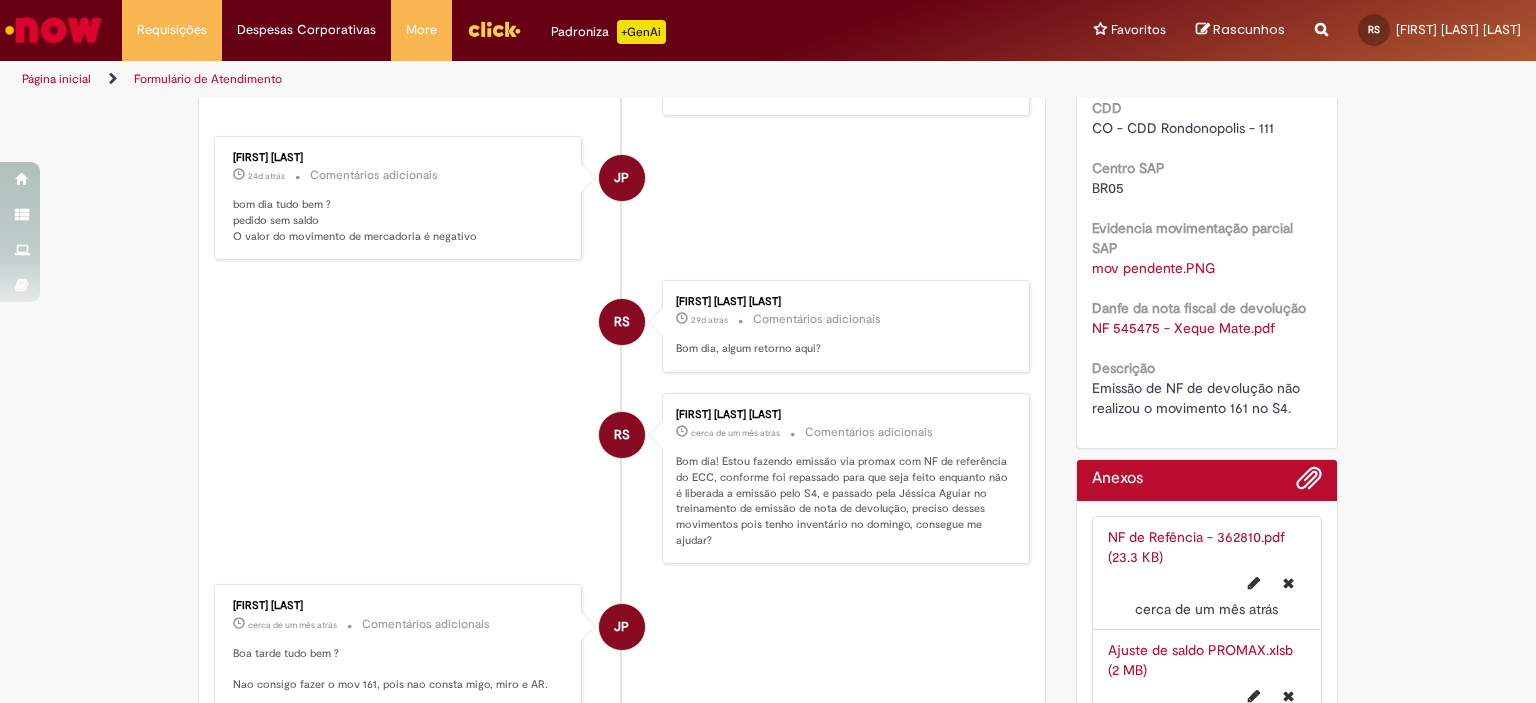 click on "NF 545475 - Xeque Mate.pdf" at bounding box center [1183, 328] 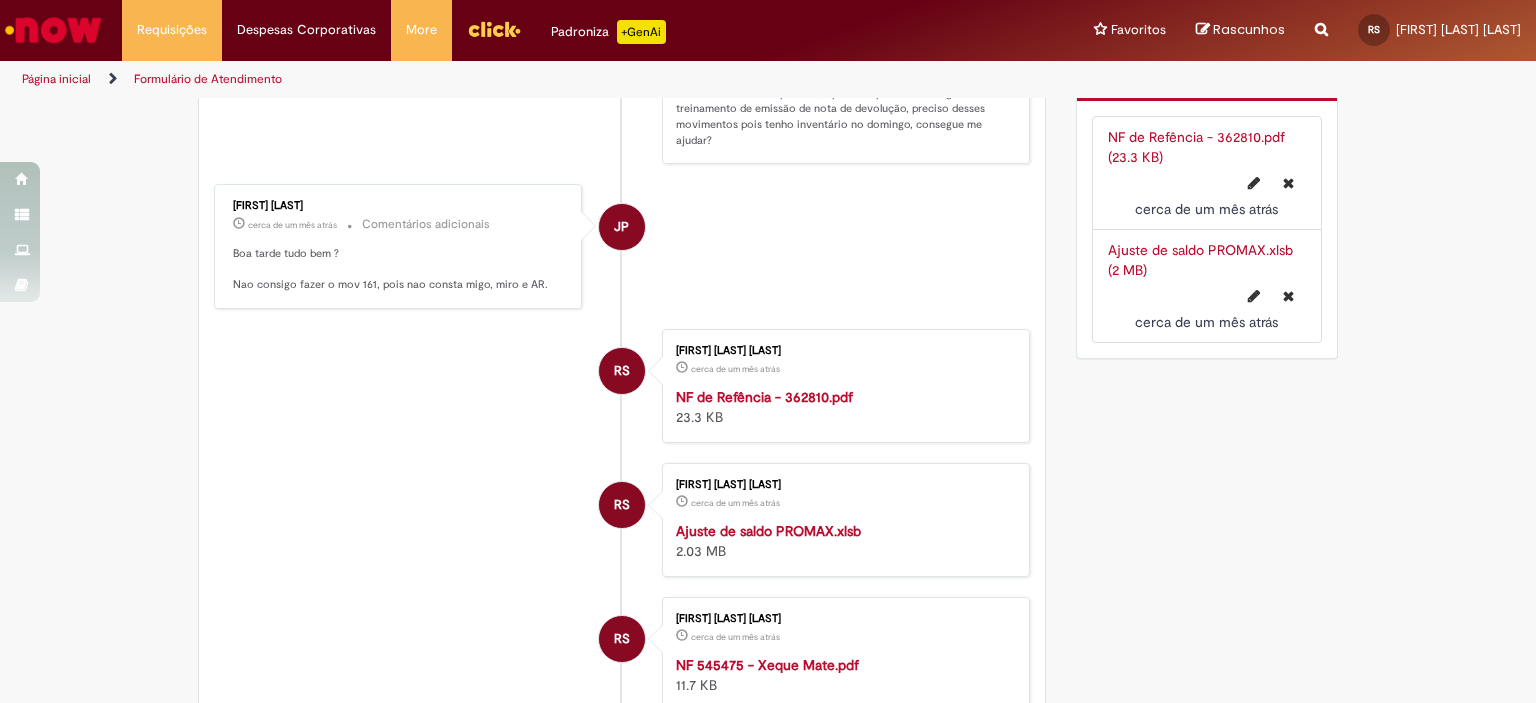 scroll, scrollTop: 600, scrollLeft: 0, axis: vertical 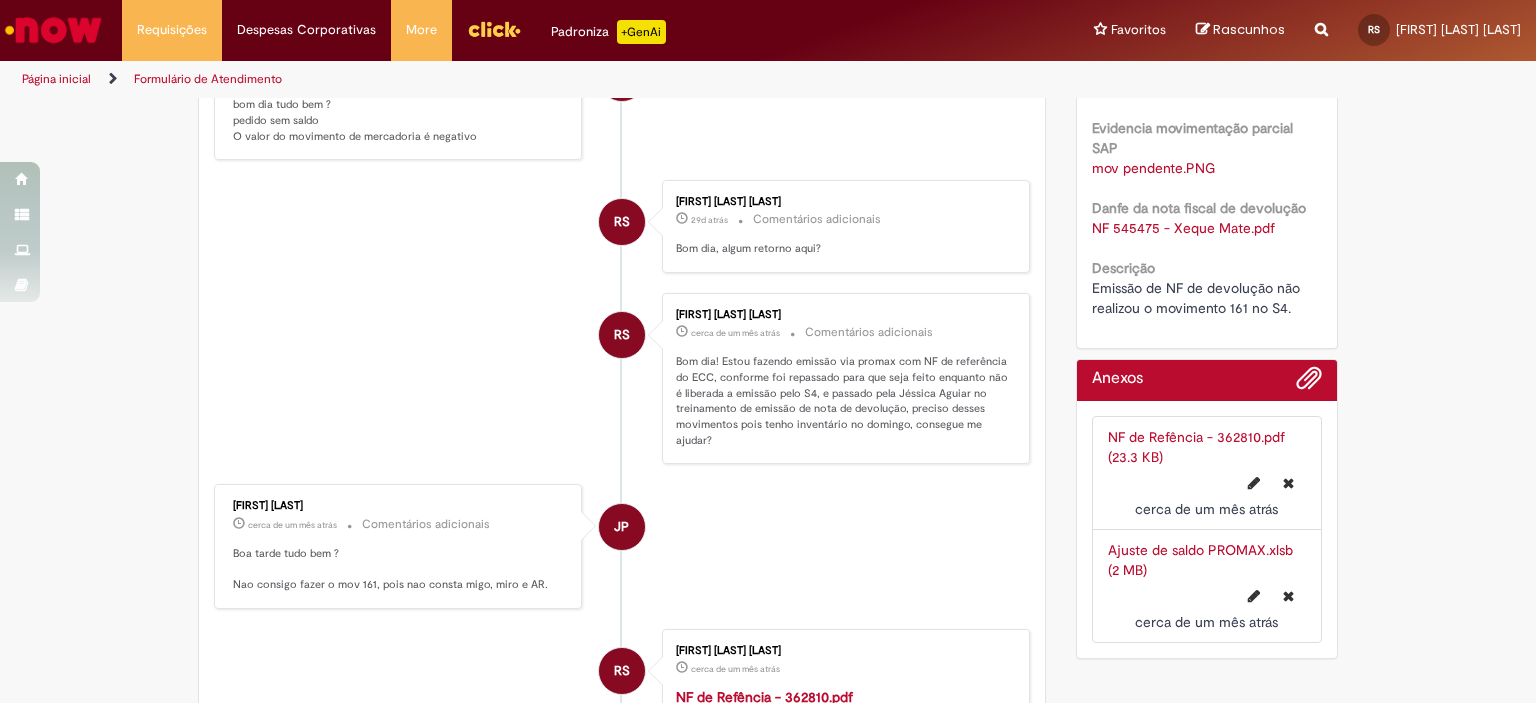 click on "mov pendente.PNG" at bounding box center (1153, 168) 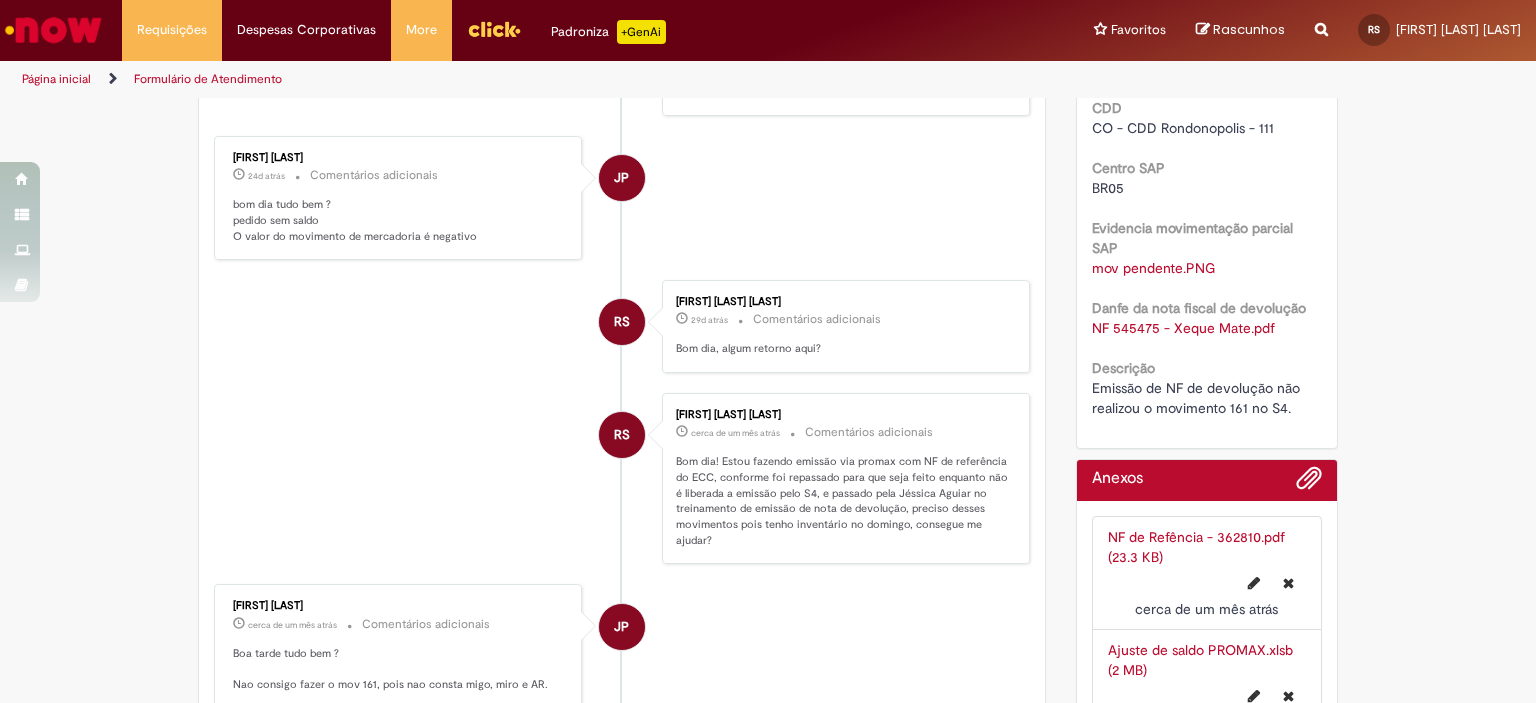 scroll, scrollTop: 0, scrollLeft: 0, axis: both 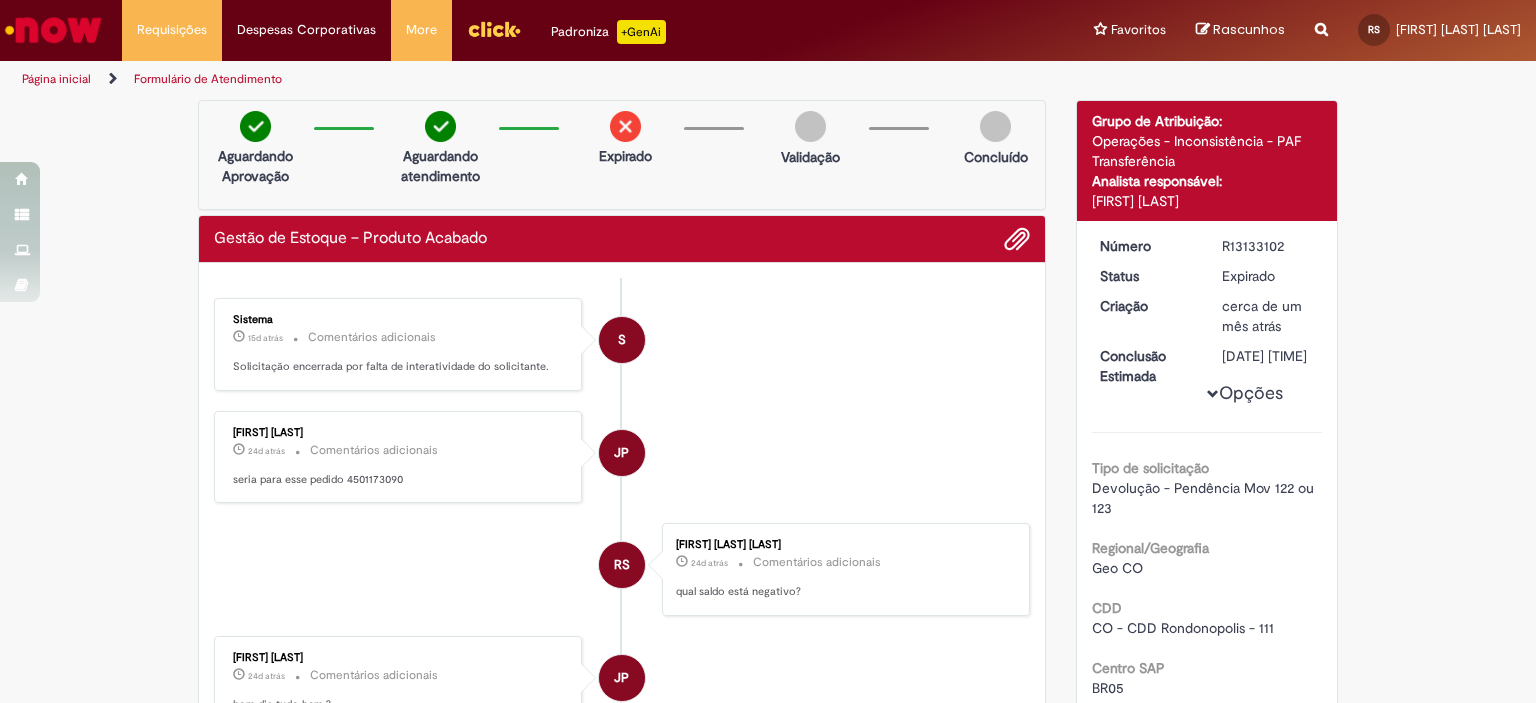 click on "JP
[FIRST] [LAST]
24d atrás 24 dias atrás     Comentários adicionais
seria para esse pedido 4501173090" at bounding box center [622, 457] 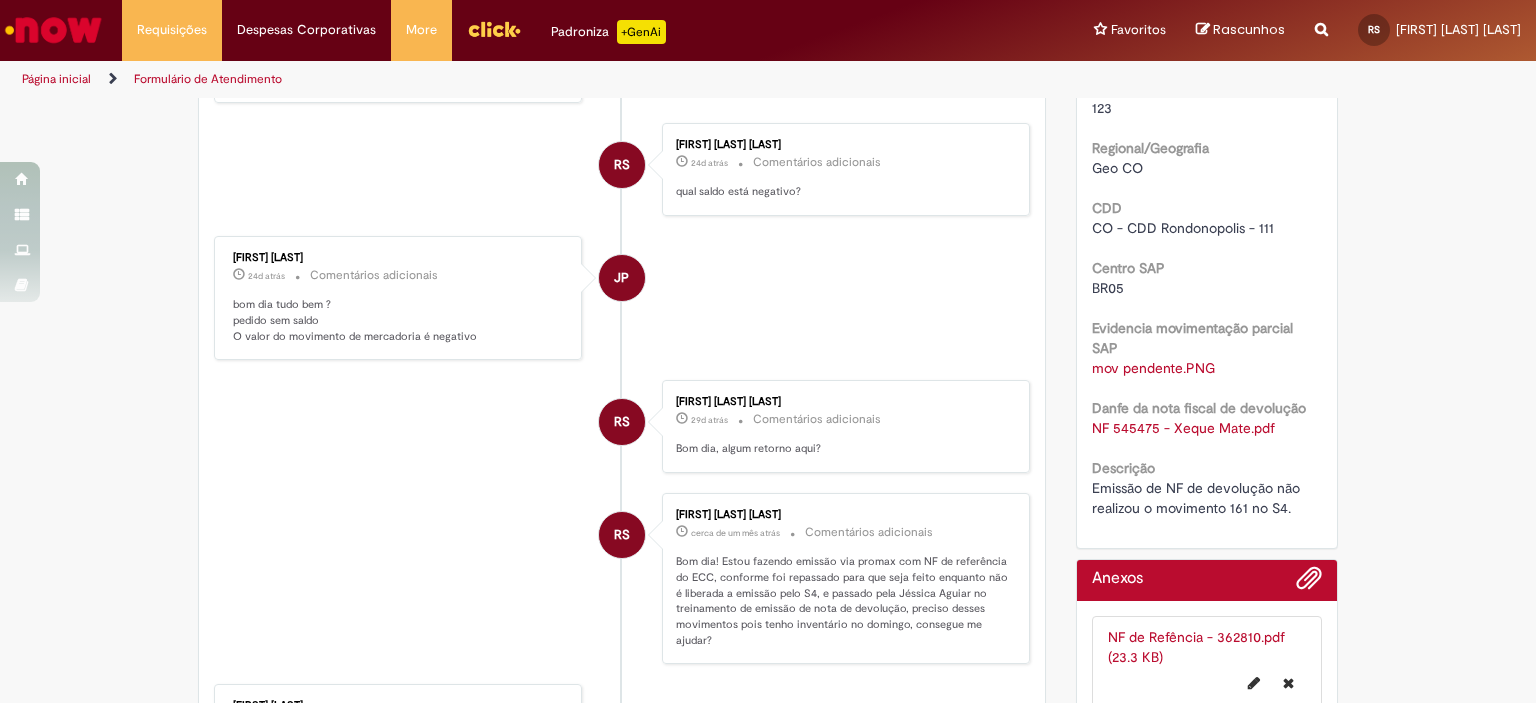 scroll, scrollTop: 0, scrollLeft: 0, axis: both 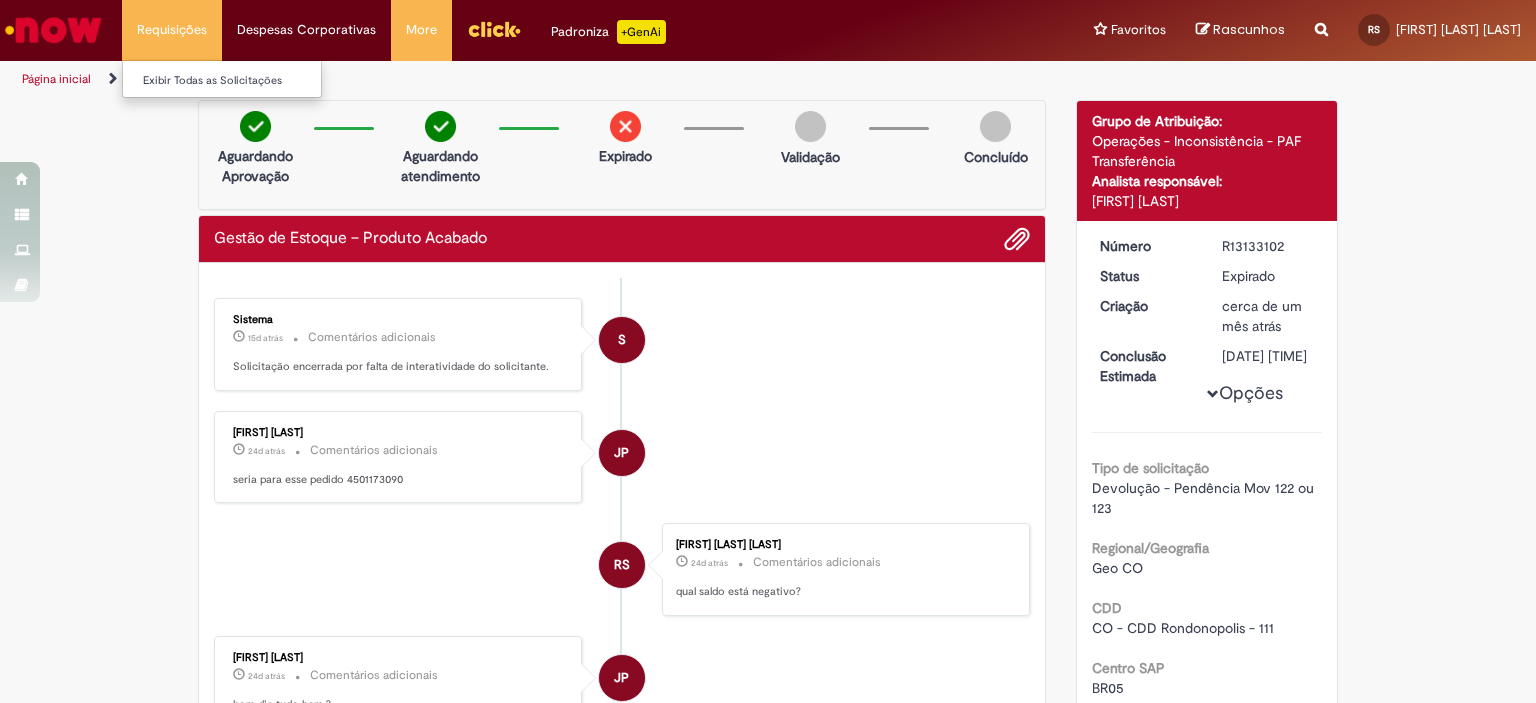 click on "Requisições
Exibir Todas as Solicitações" at bounding box center [172, 30] 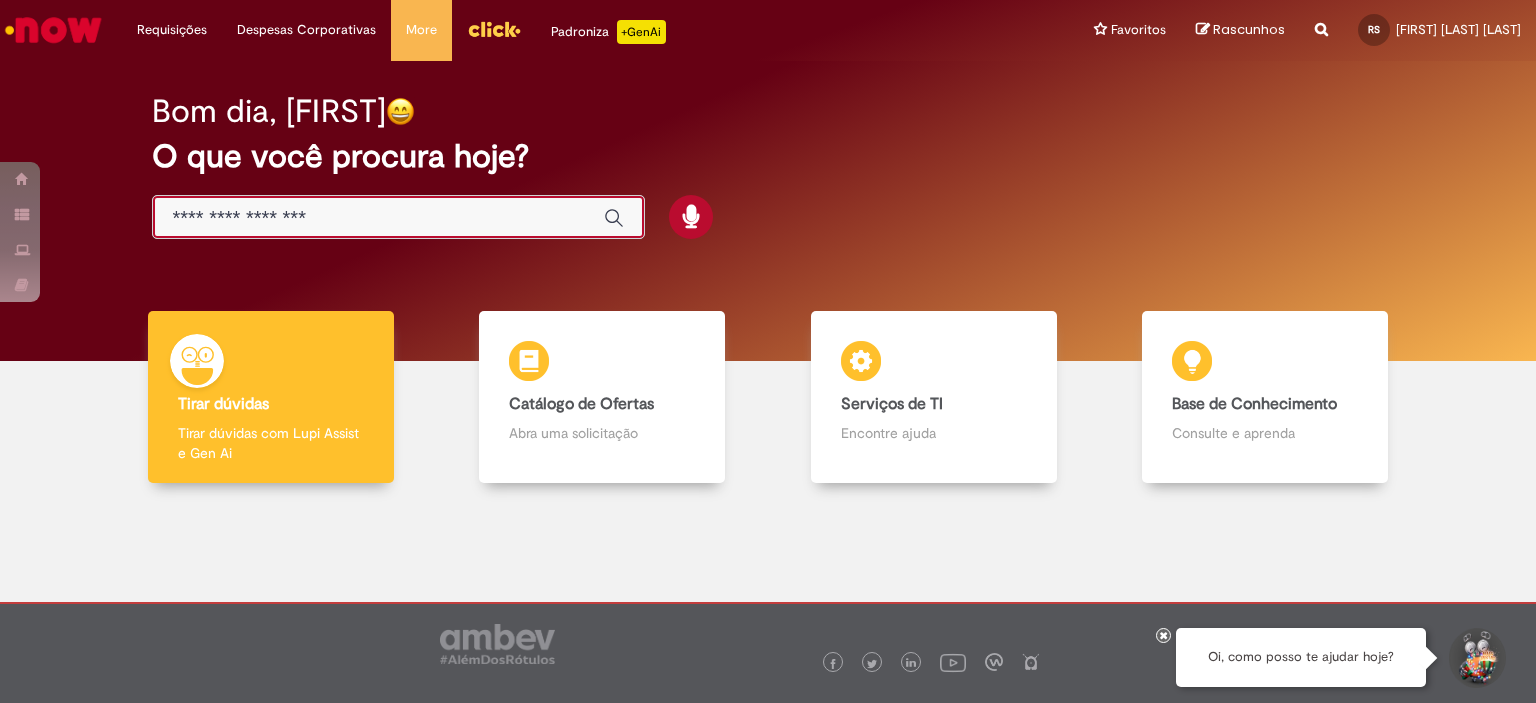 click at bounding box center (378, 218) 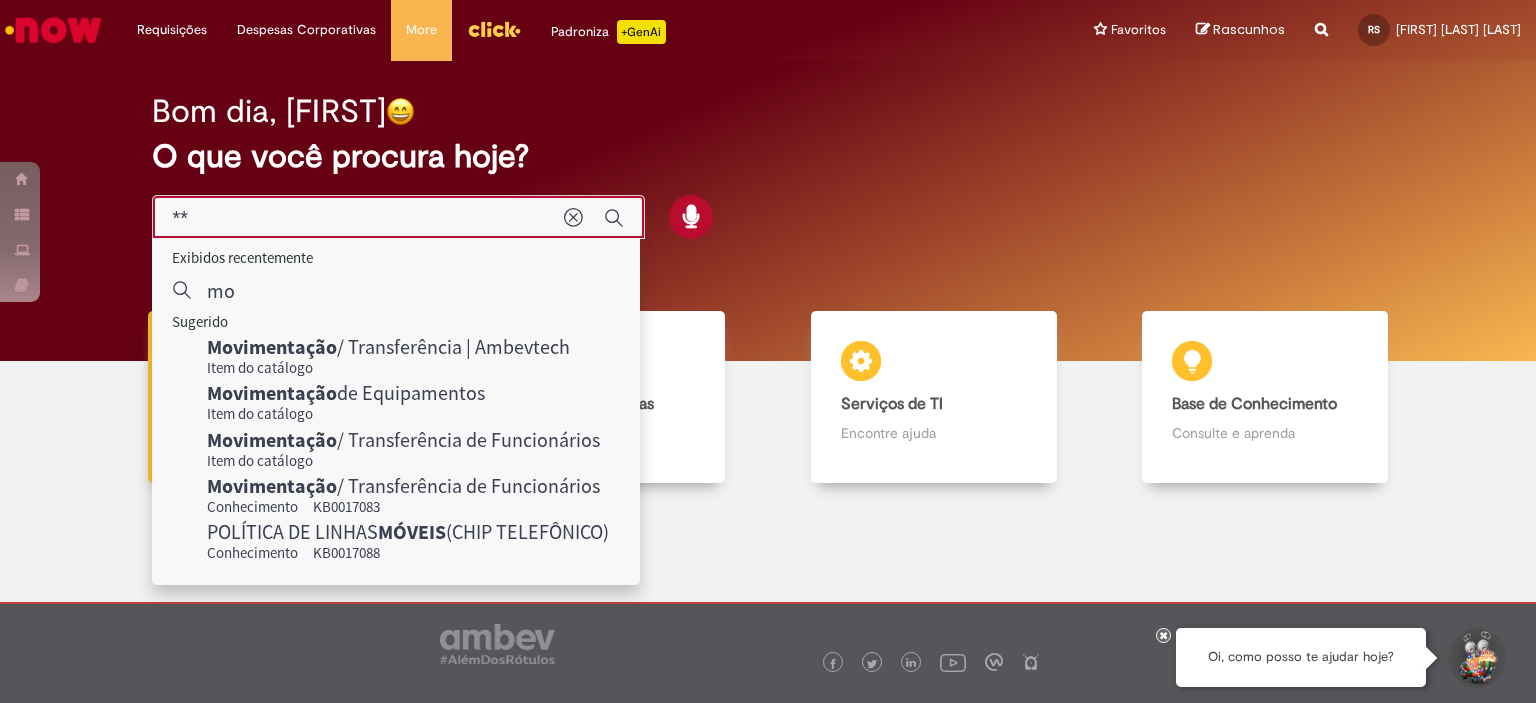 type on "*" 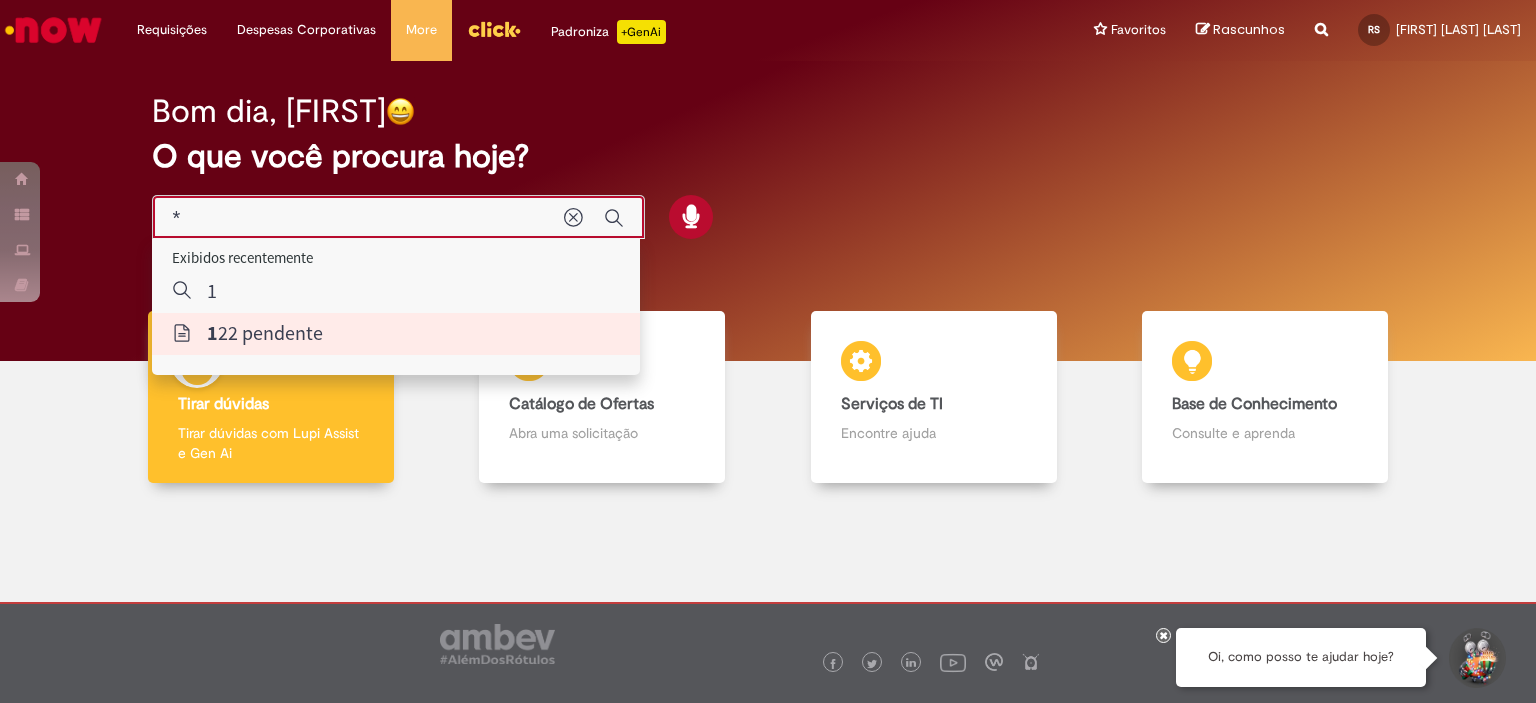 type on "**********" 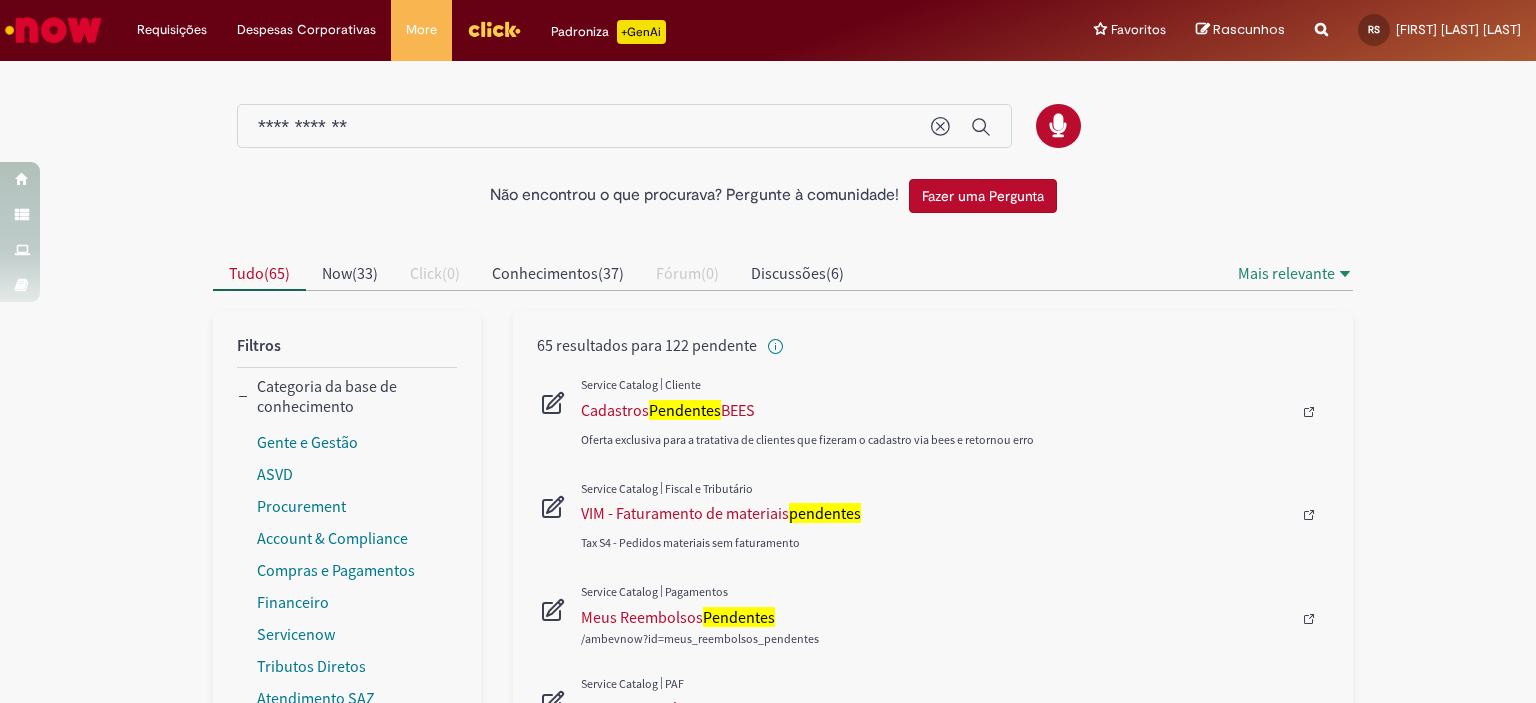 type 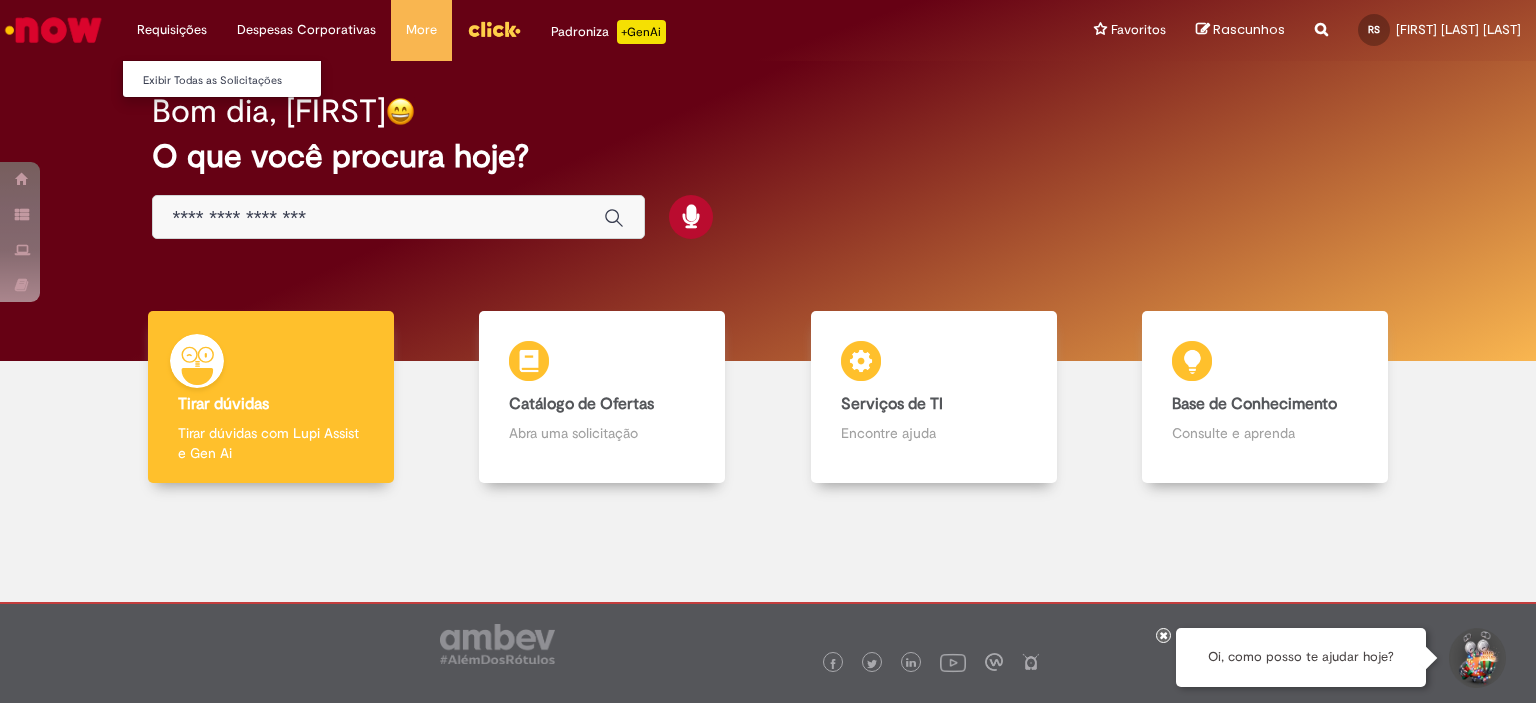 click on "Requisições
Exibir Todas as Solicitações" at bounding box center (172, 30) 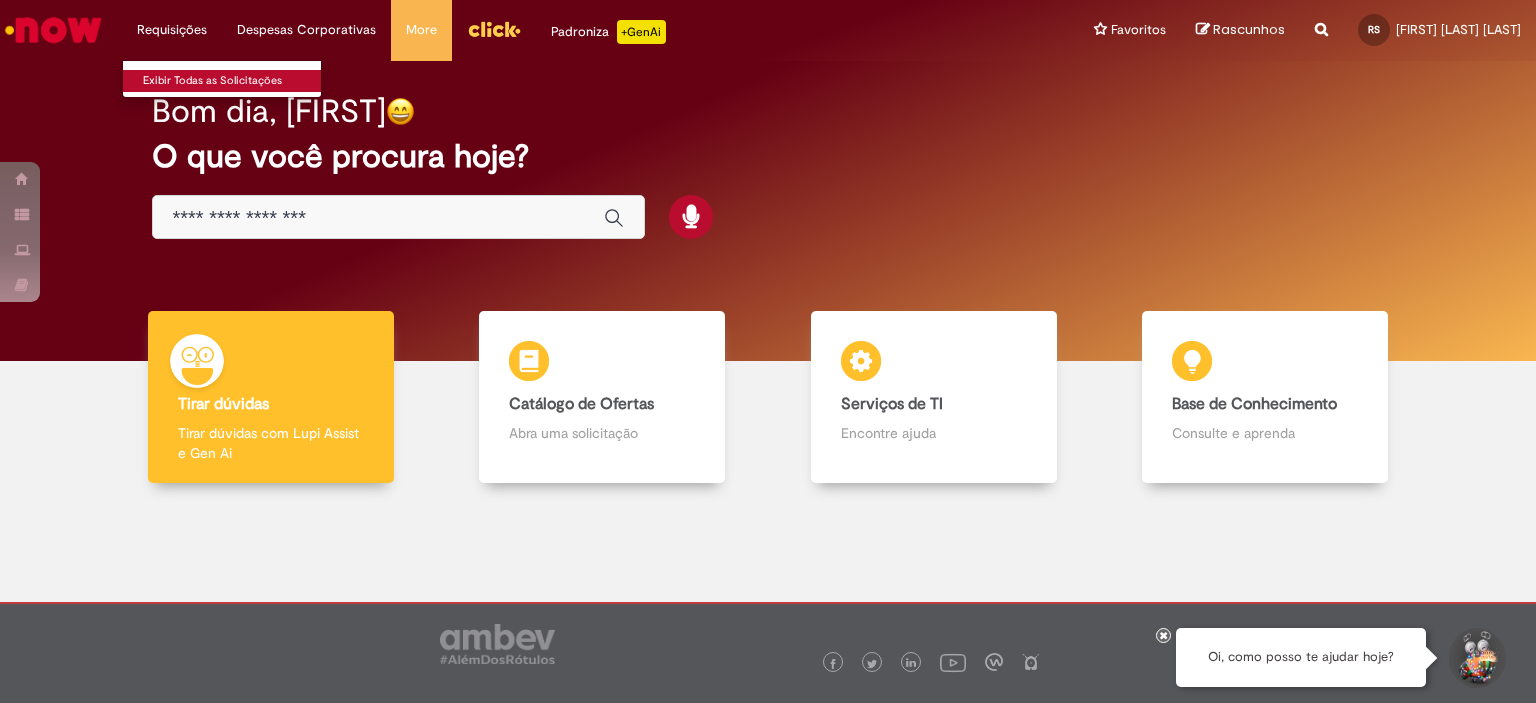 click on "Exibir Todas as Solicitações" at bounding box center [233, 81] 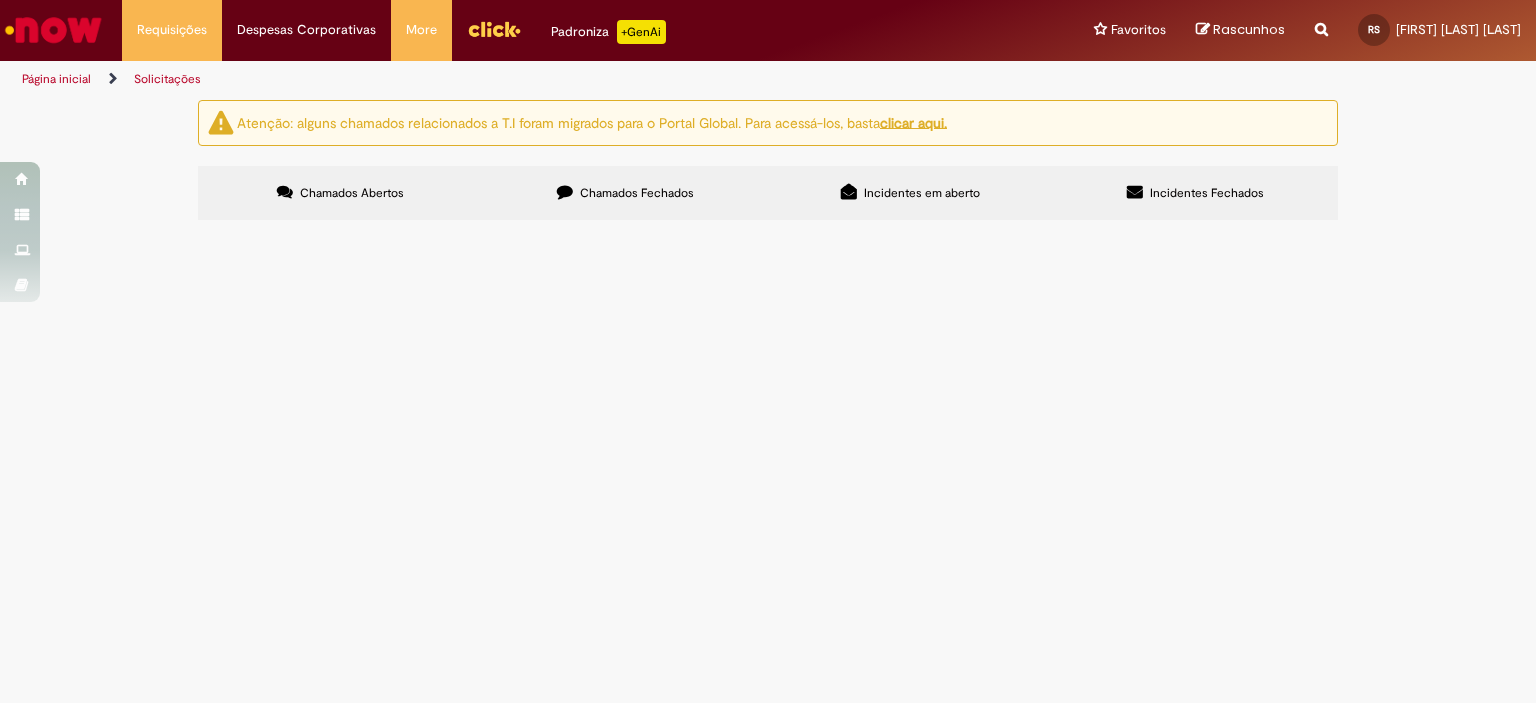 click on "Chamados Fechados" at bounding box center [625, 193] 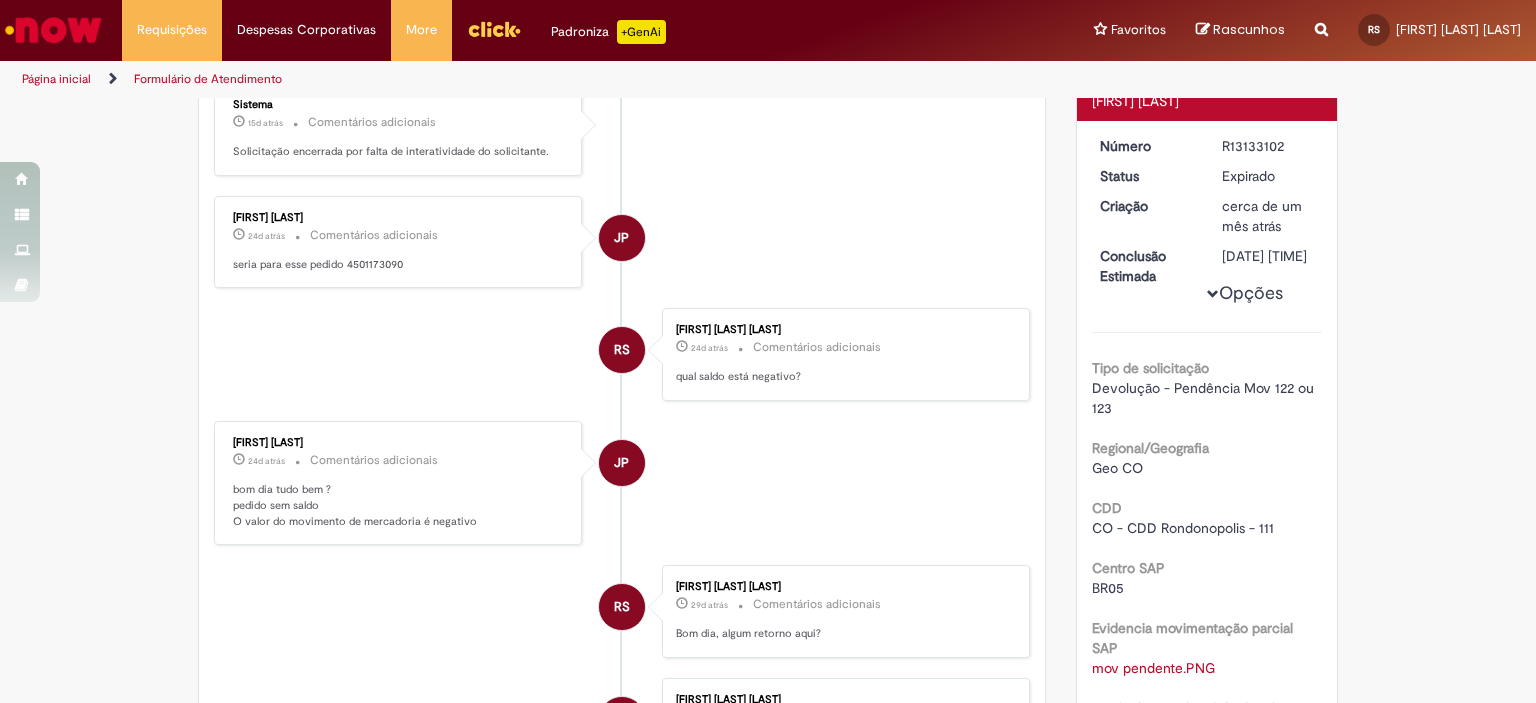 scroll, scrollTop: 0, scrollLeft: 0, axis: both 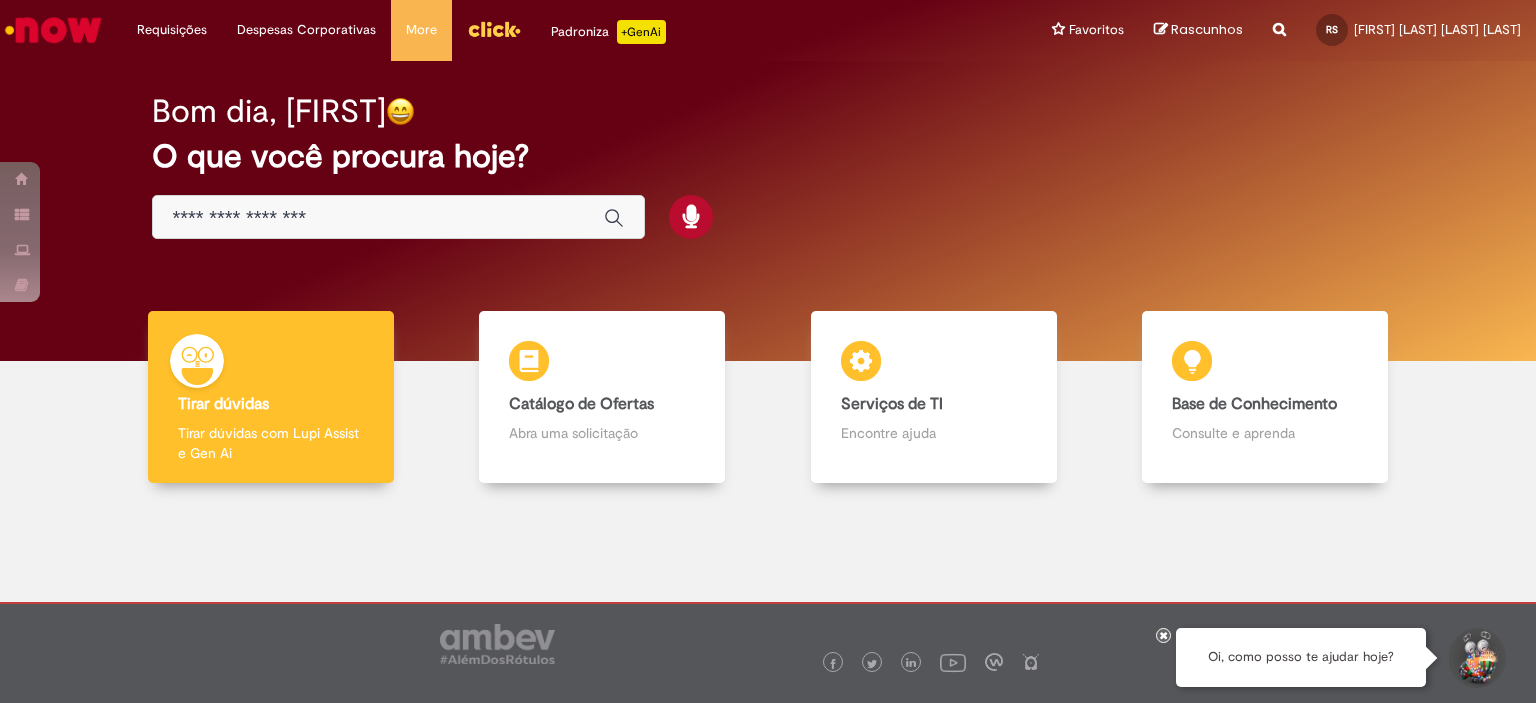 click at bounding box center [494, 29] 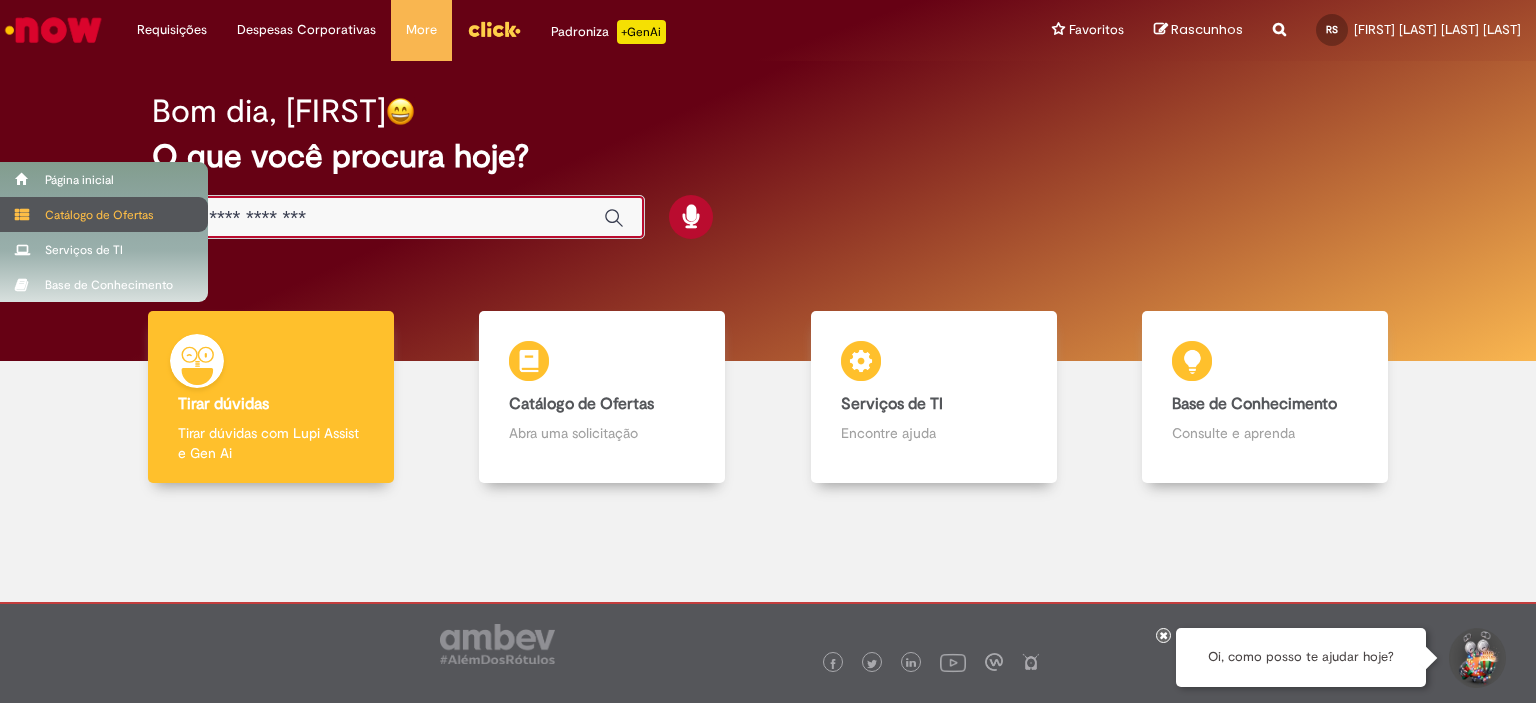drag, startPoint x: 384, startPoint y: 215, endPoint x: 0, endPoint y: 229, distance: 384.25513 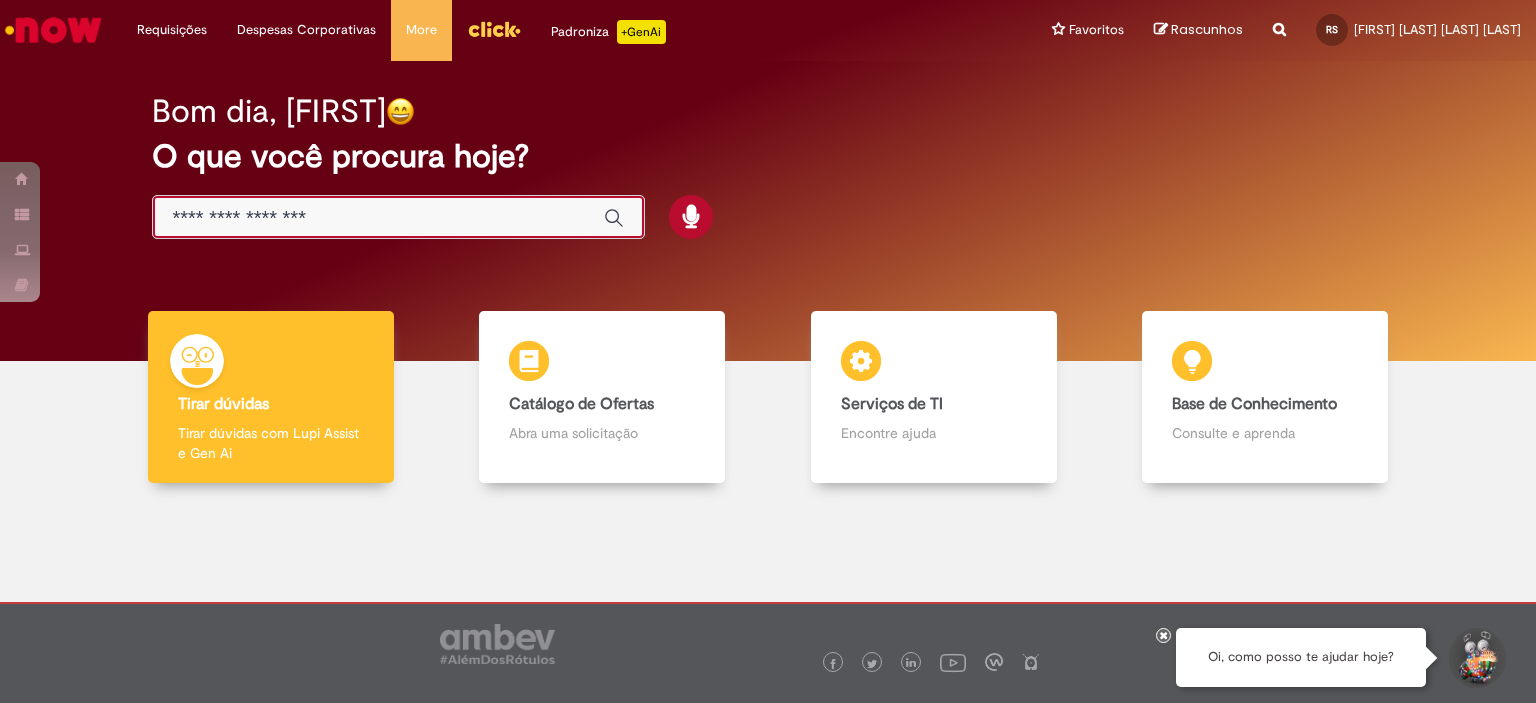drag, startPoint x: 348, startPoint y: 216, endPoint x: 368, endPoint y: 214, distance: 20.09975 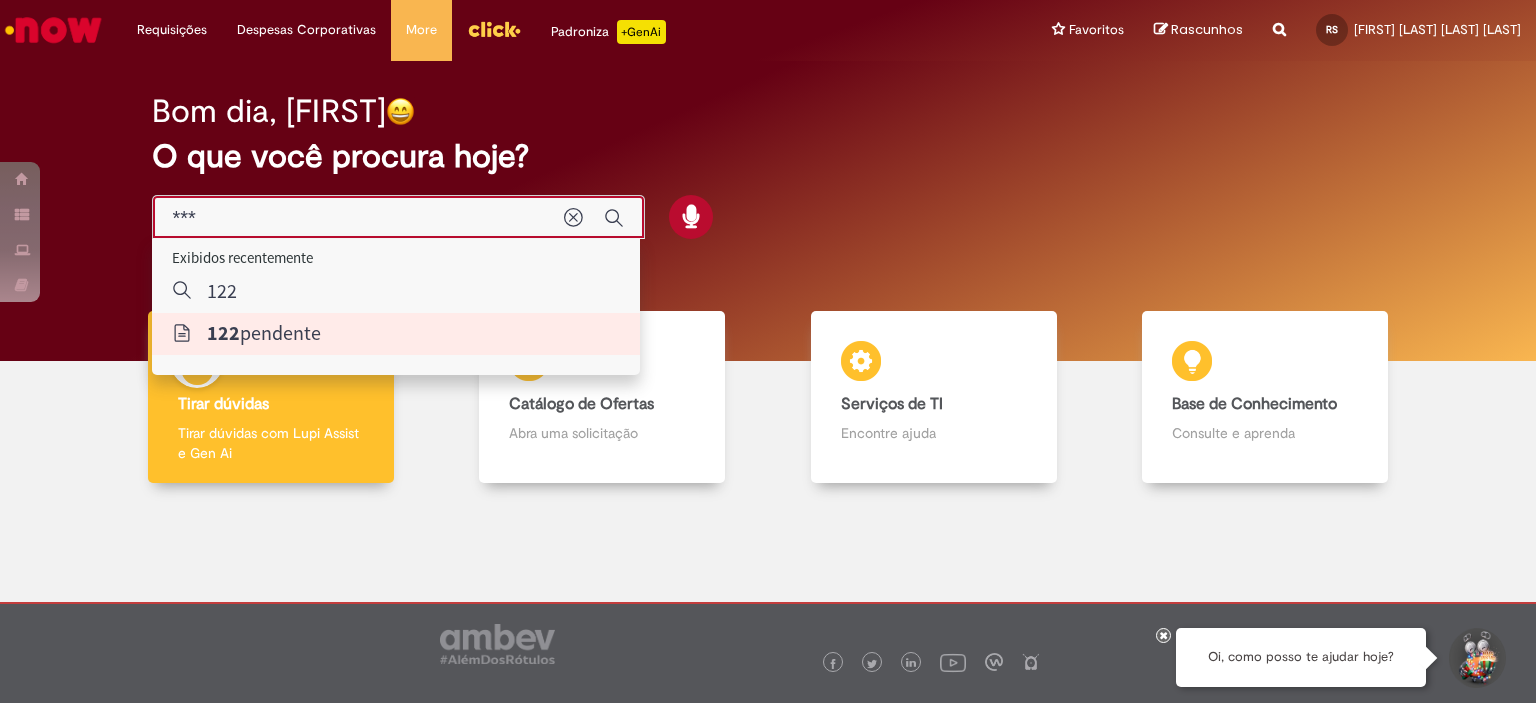 type on "**********" 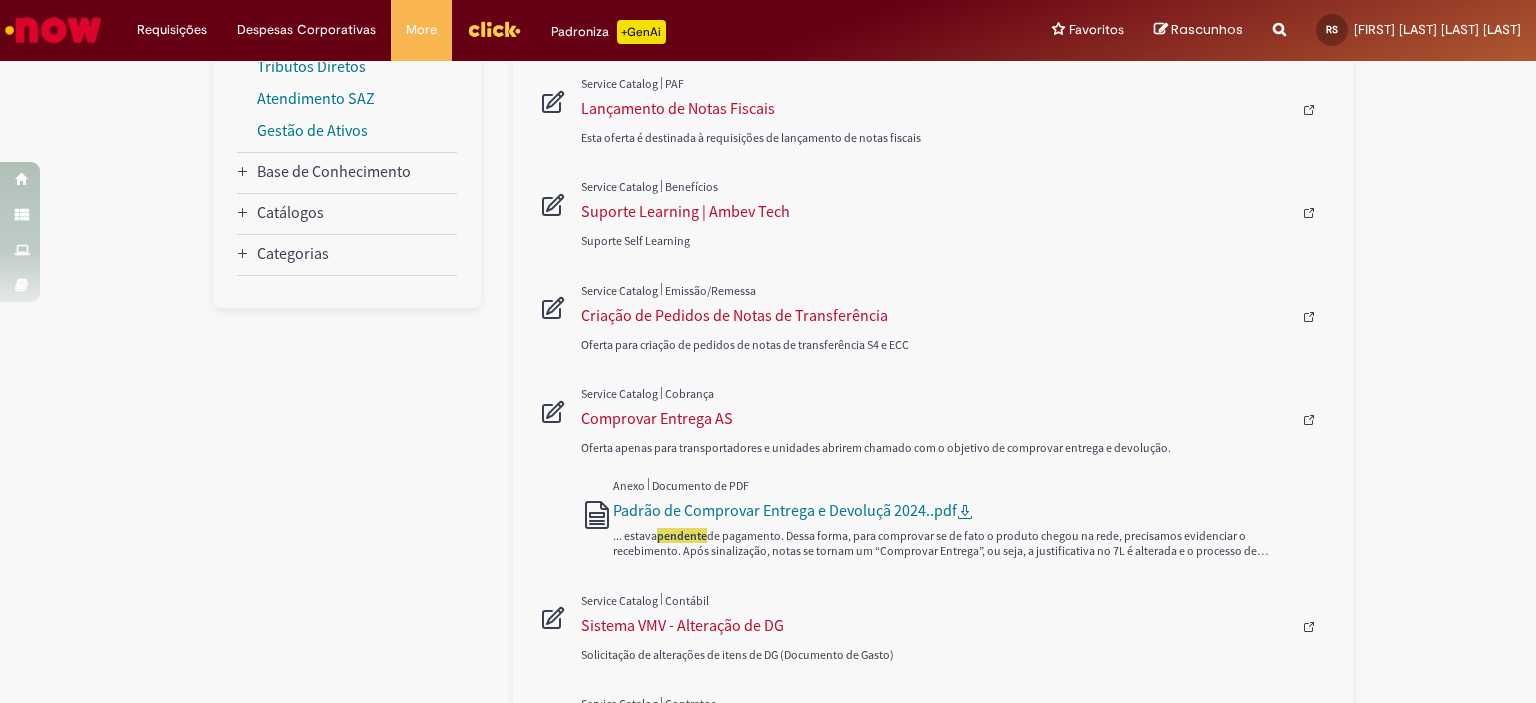 scroll, scrollTop: 700, scrollLeft: 0, axis: vertical 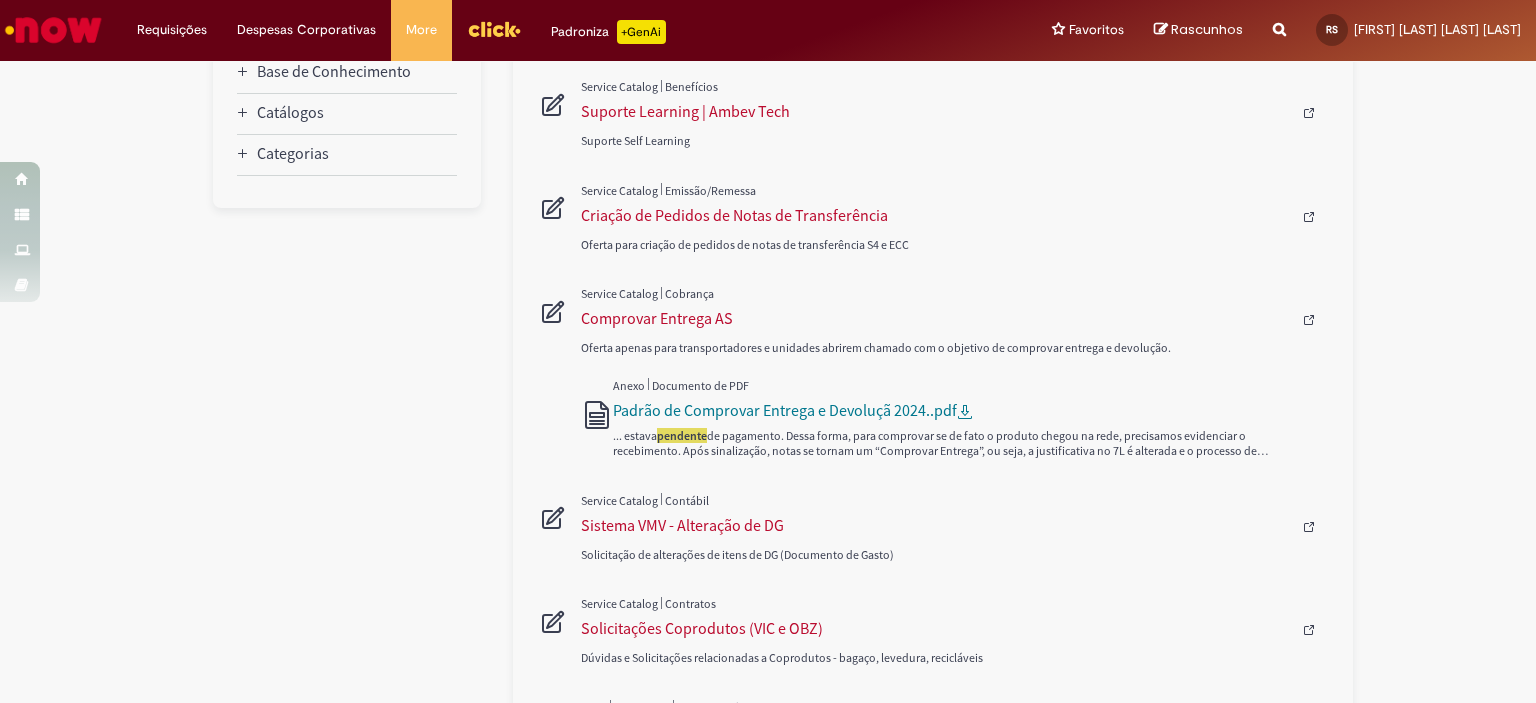 type 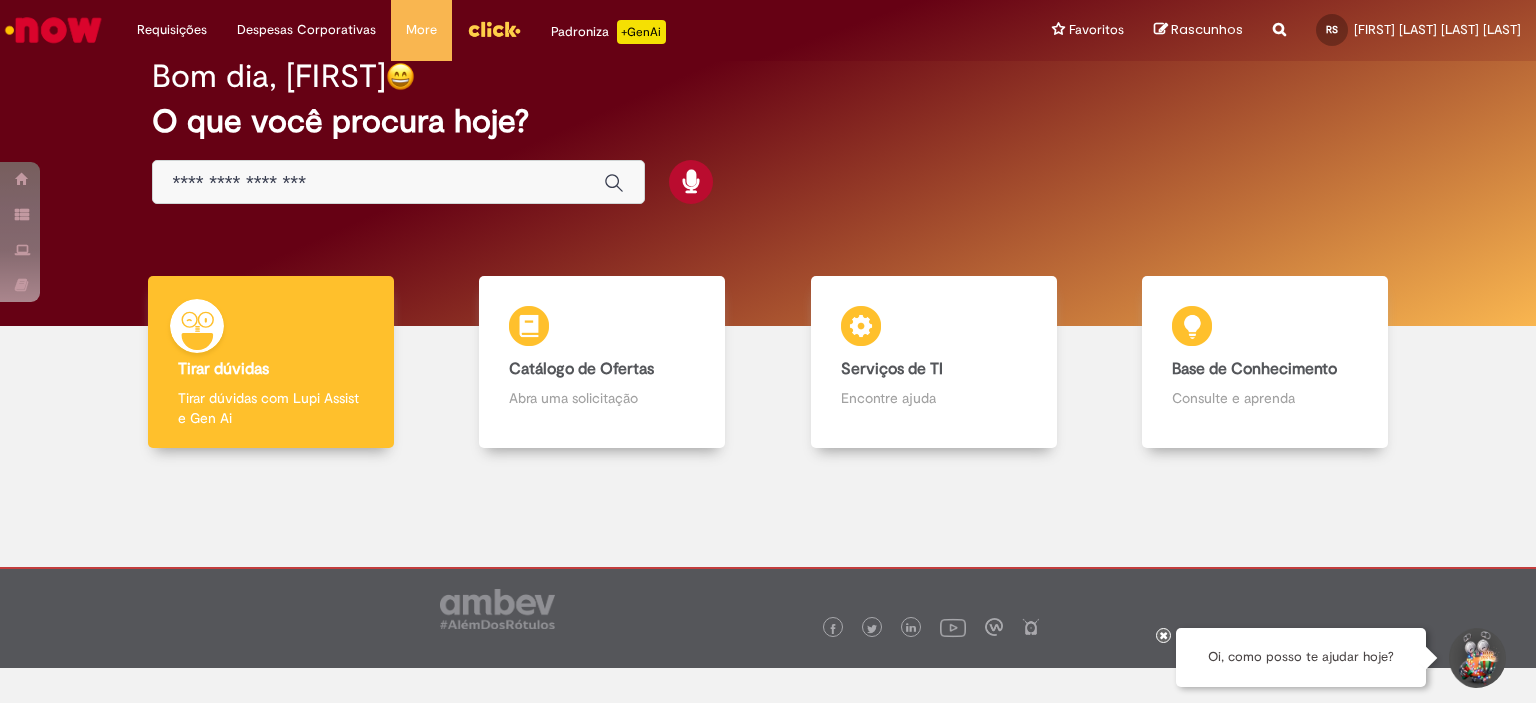 scroll, scrollTop: 0, scrollLeft: 0, axis: both 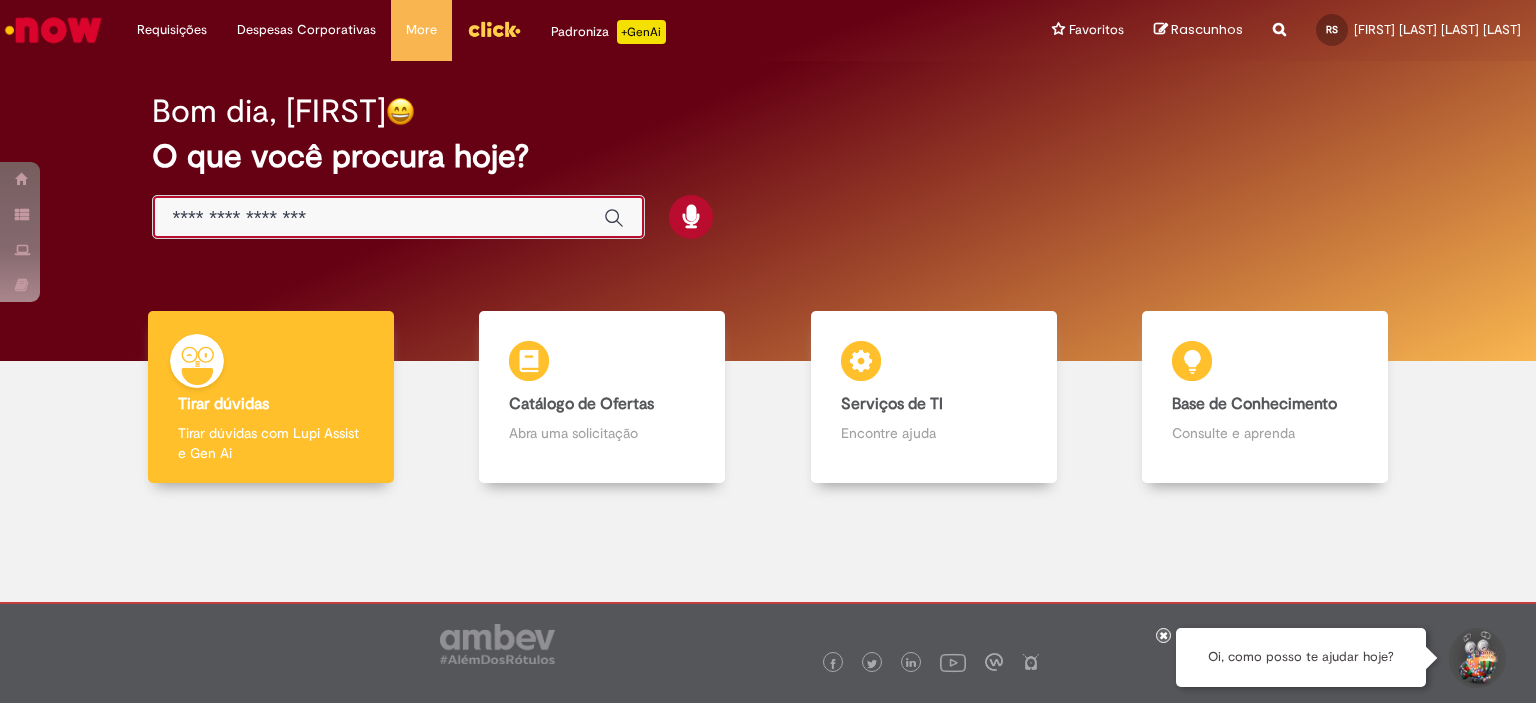 click at bounding box center [378, 218] 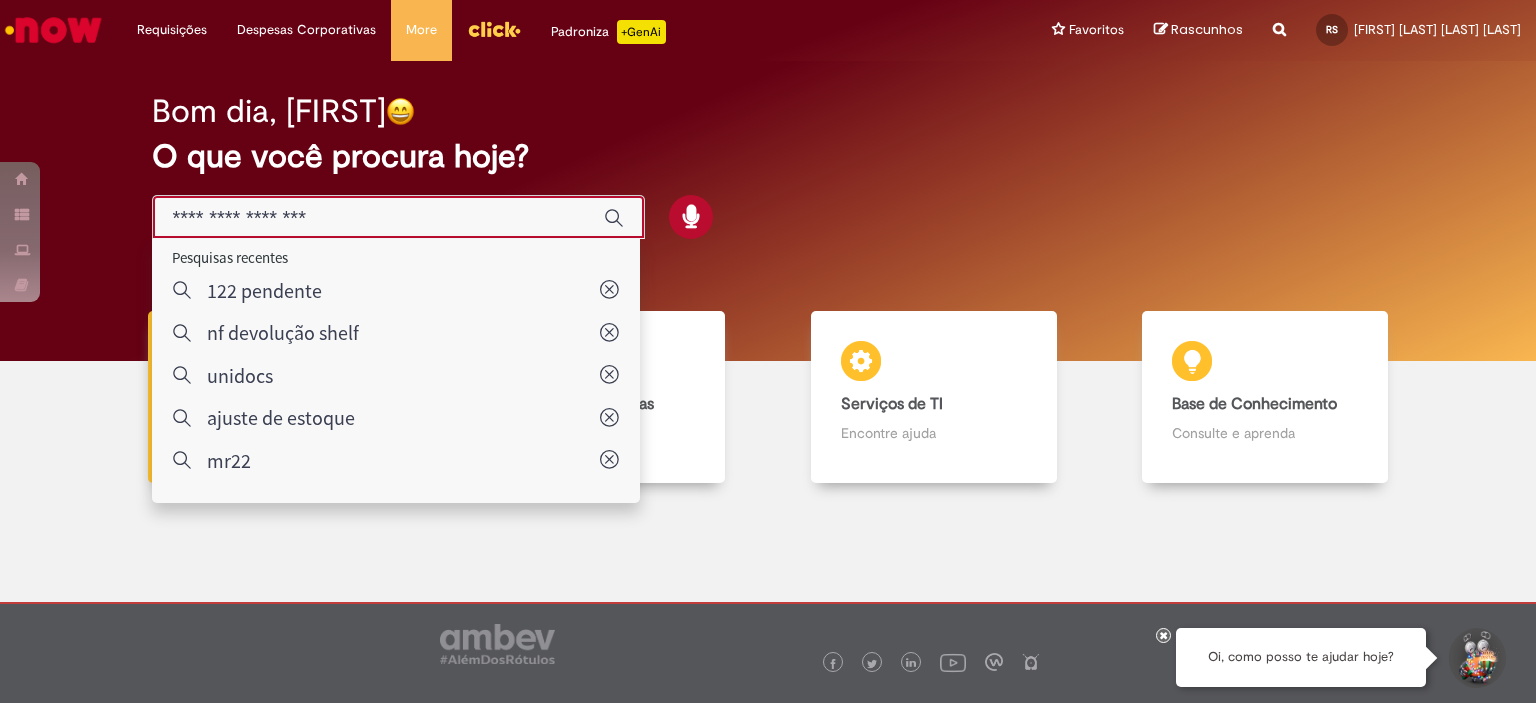 type on "**********" 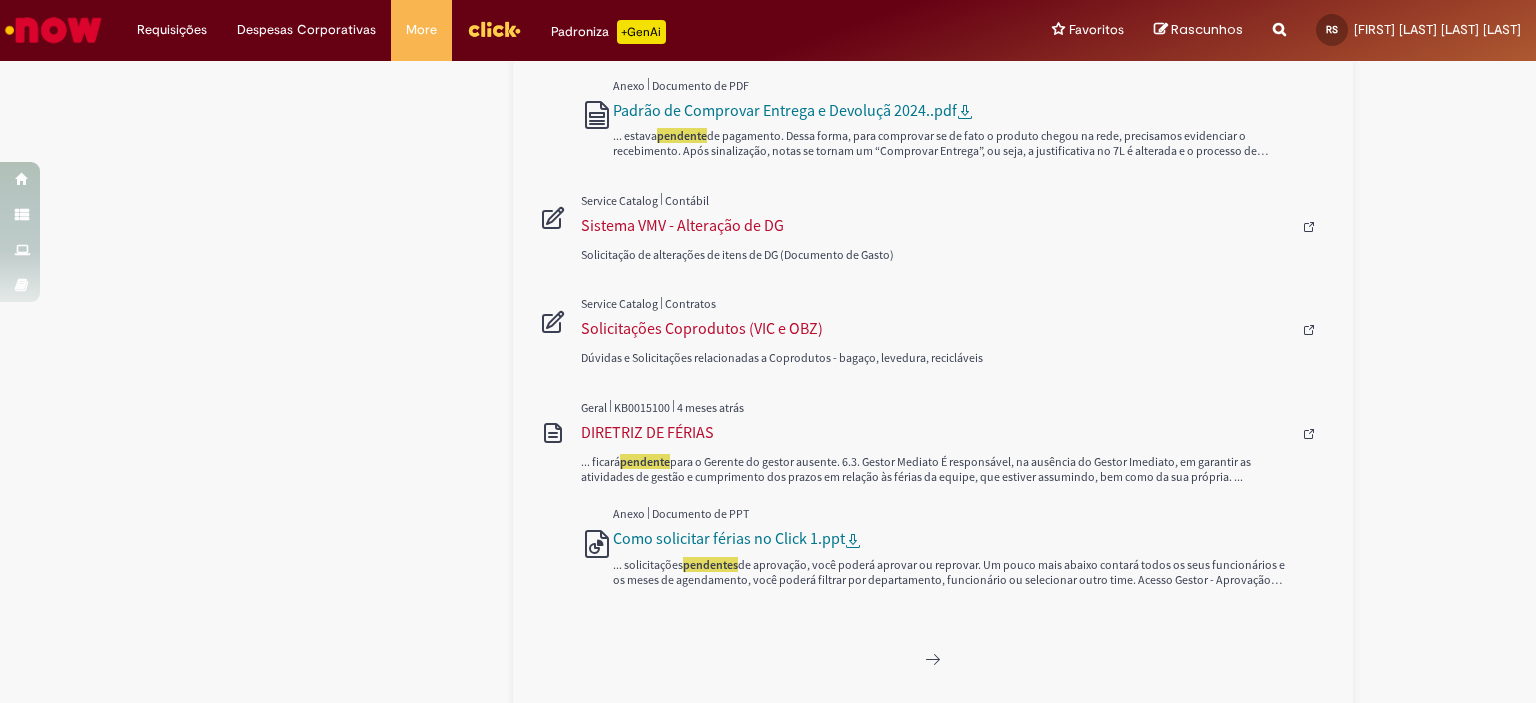 scroll, scrollTop: 800, scrollLeft: 0, axis: vertical 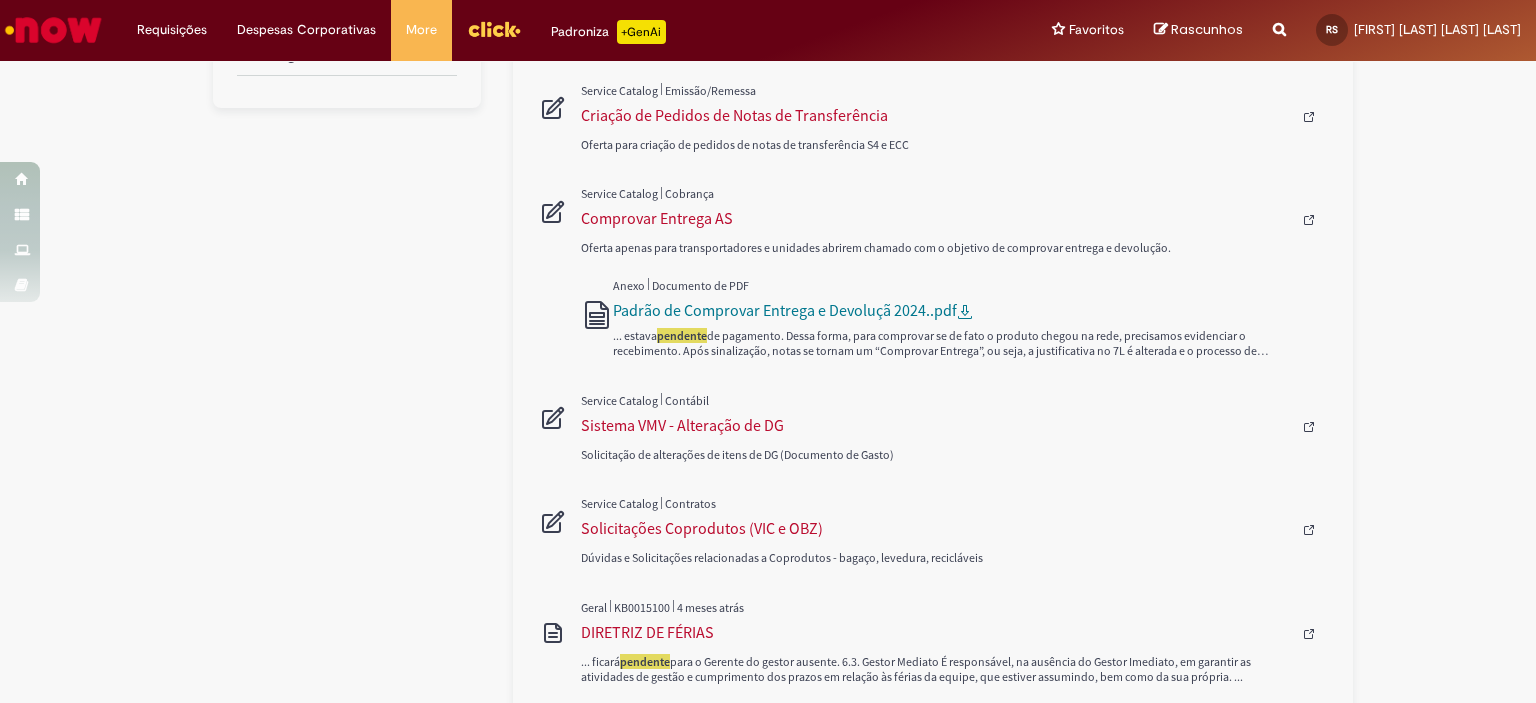click at bounding box center [925, 215] 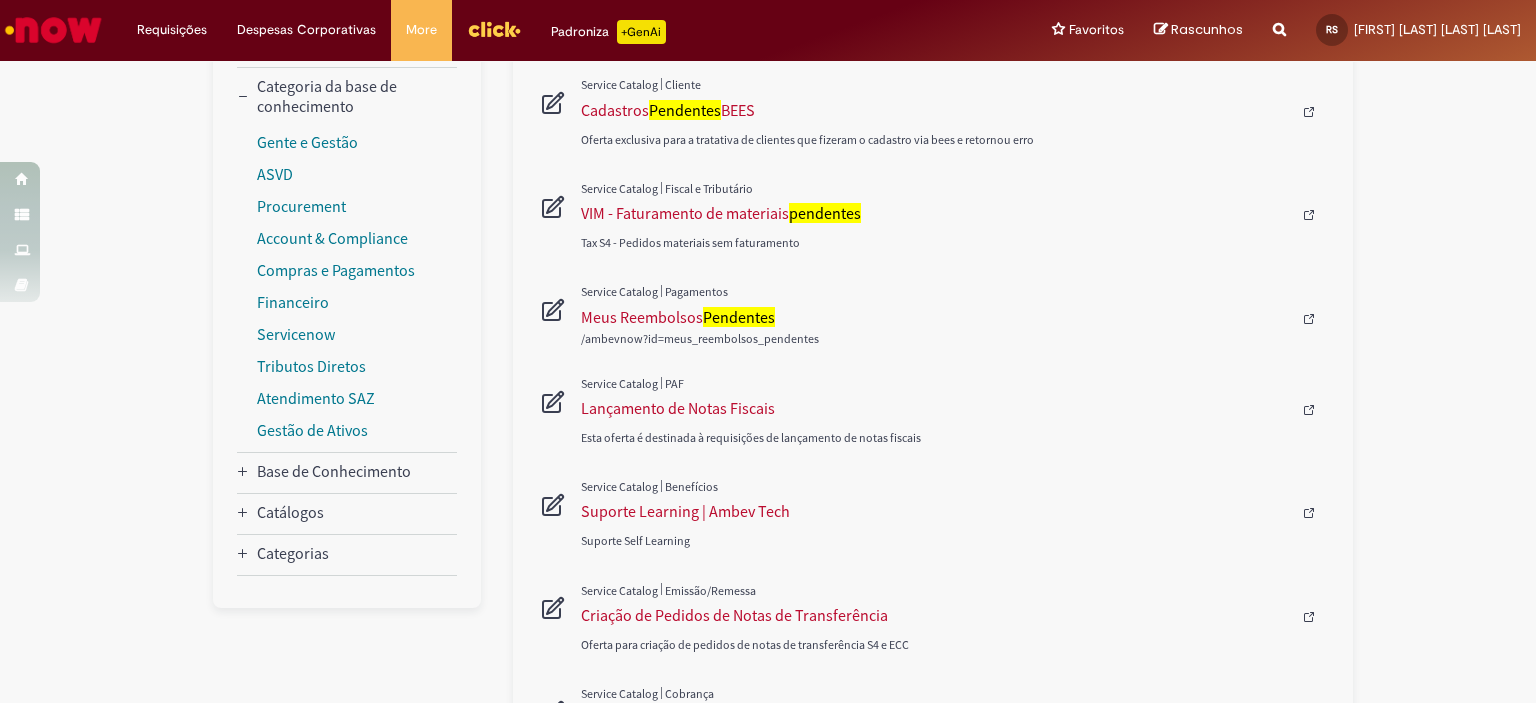 scroll, scrollTop: 0, scrollLeft: 0, axis: both 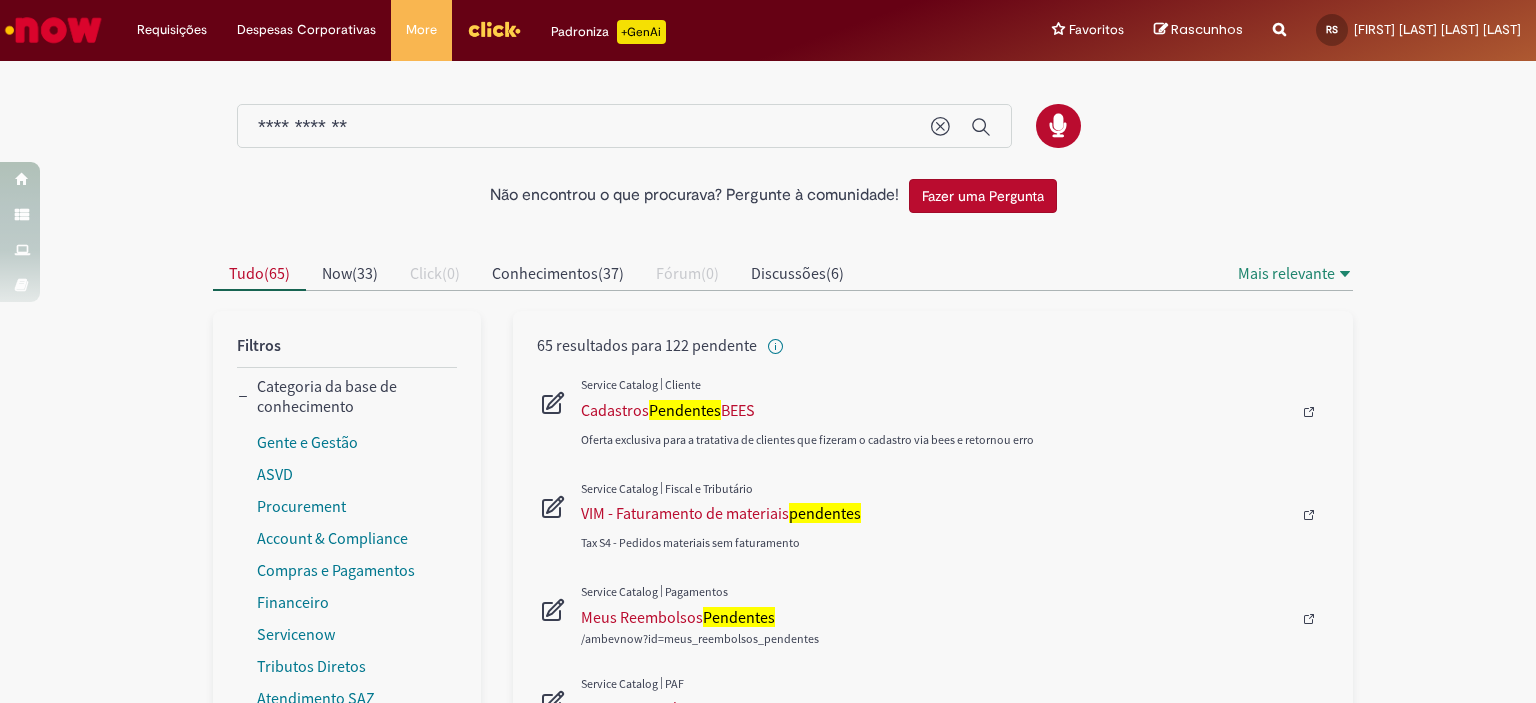 type 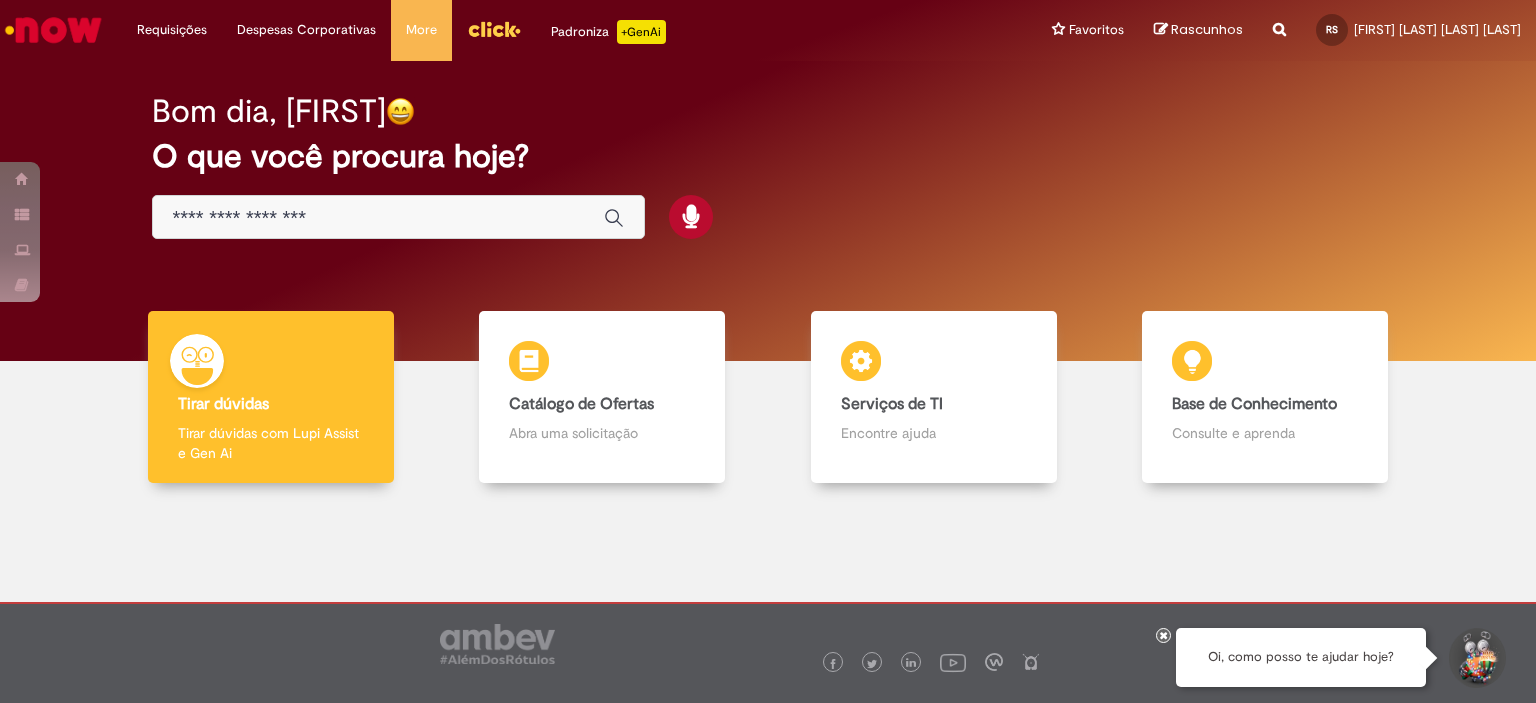 click at bounding box center (378, 218) 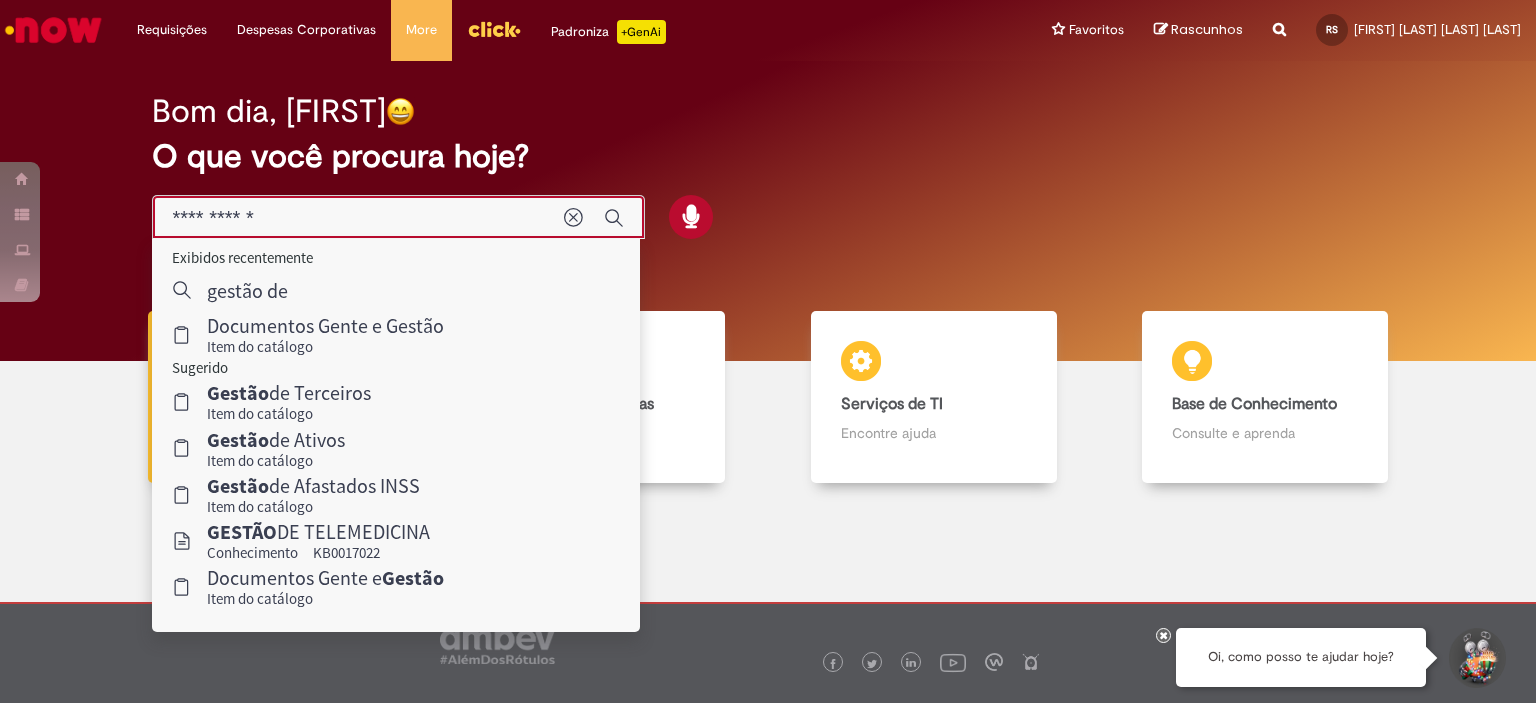 type on "**********" 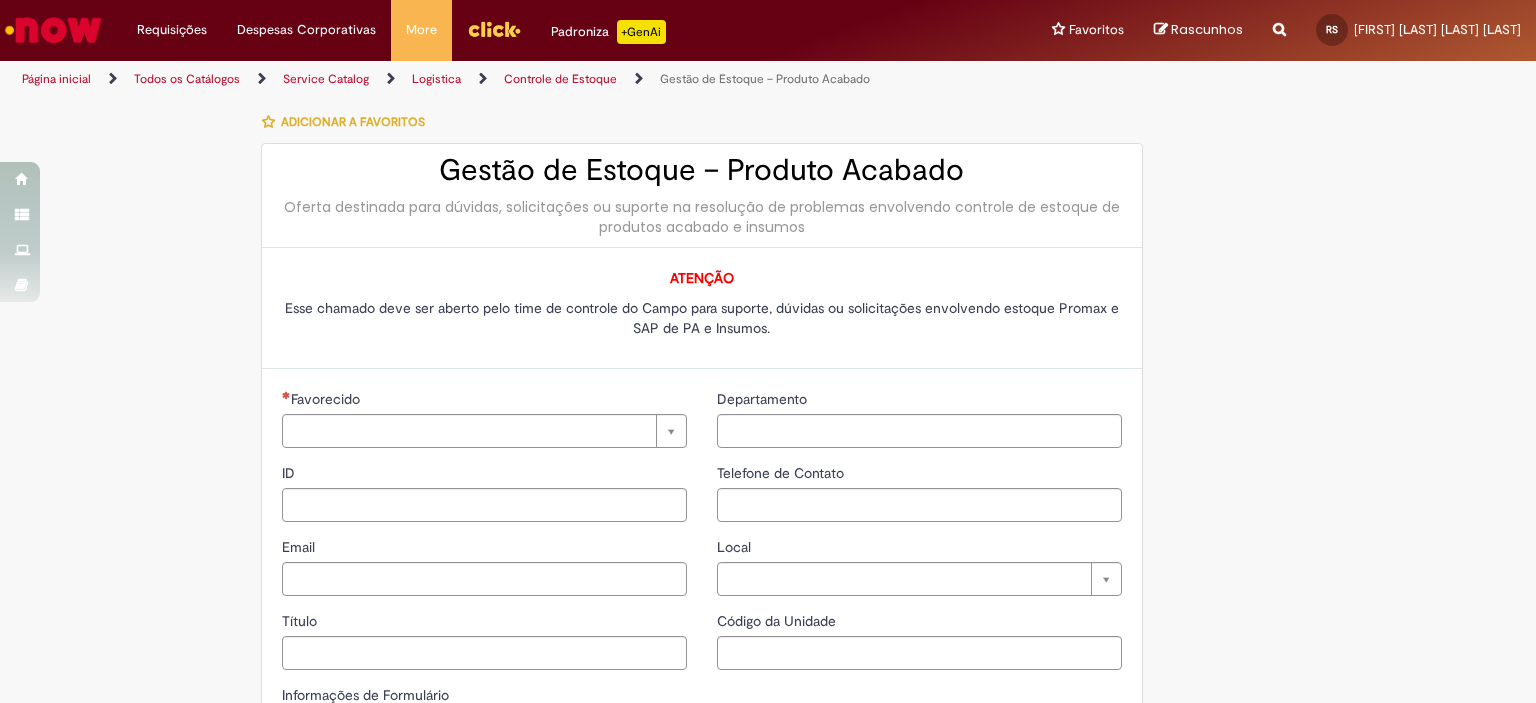 type on "********" 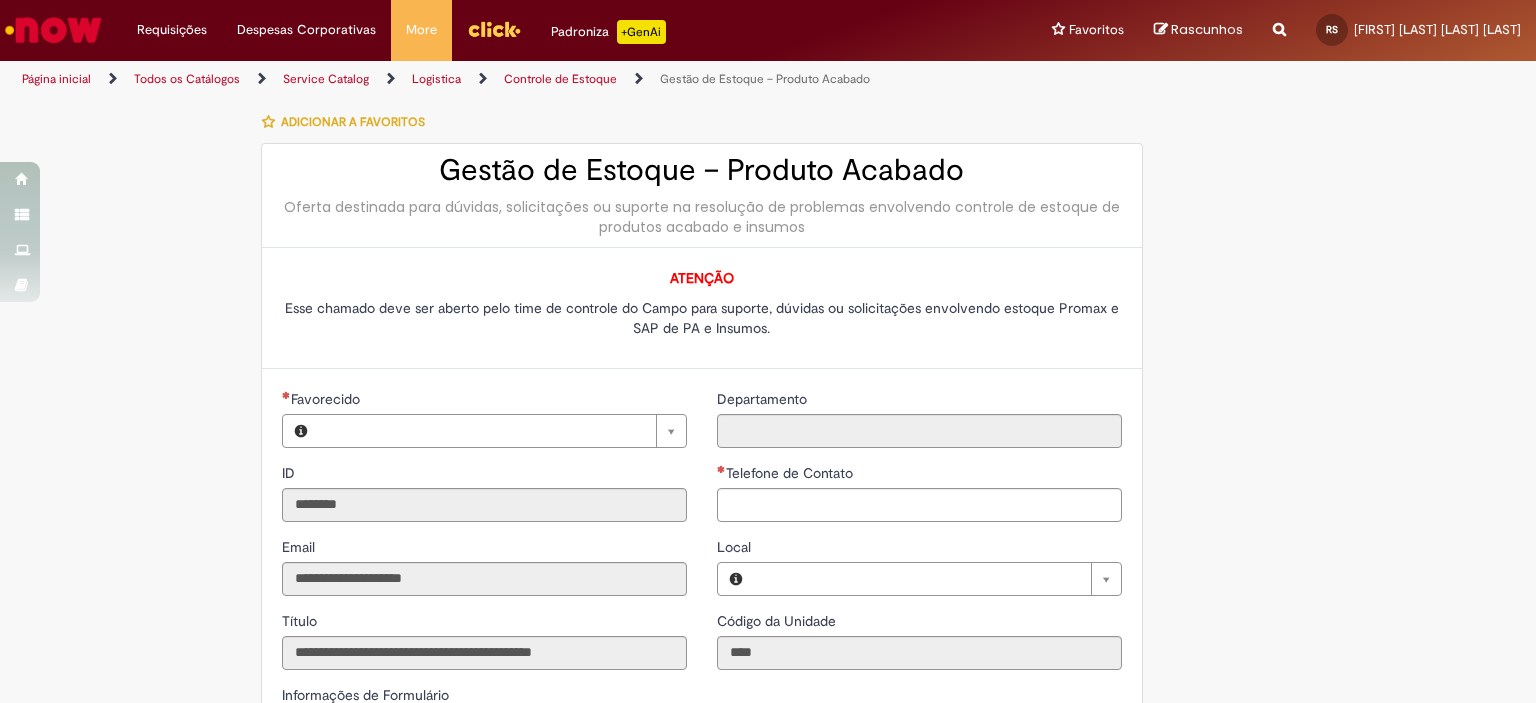 type on "**********" 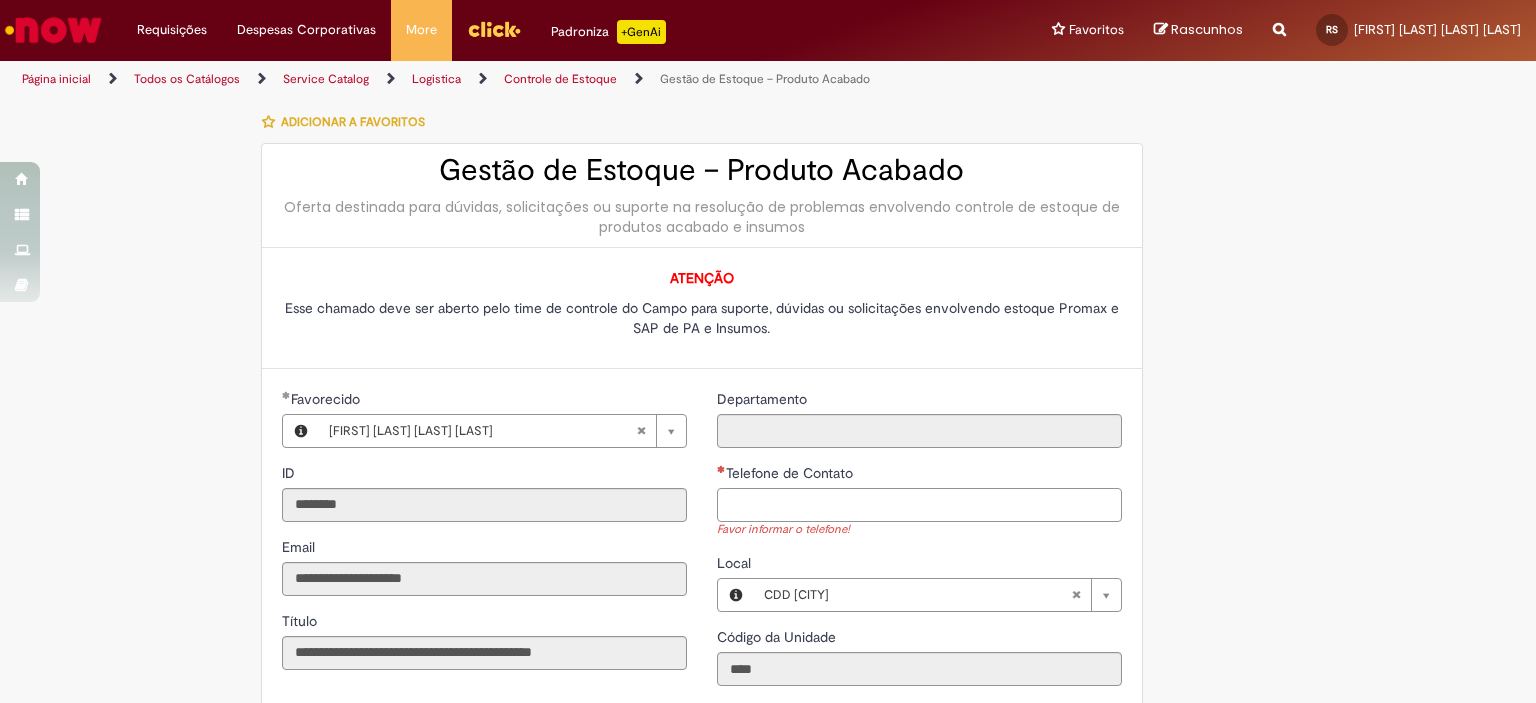 click on "Telefone de Contato" at bounding box center (919, 505) 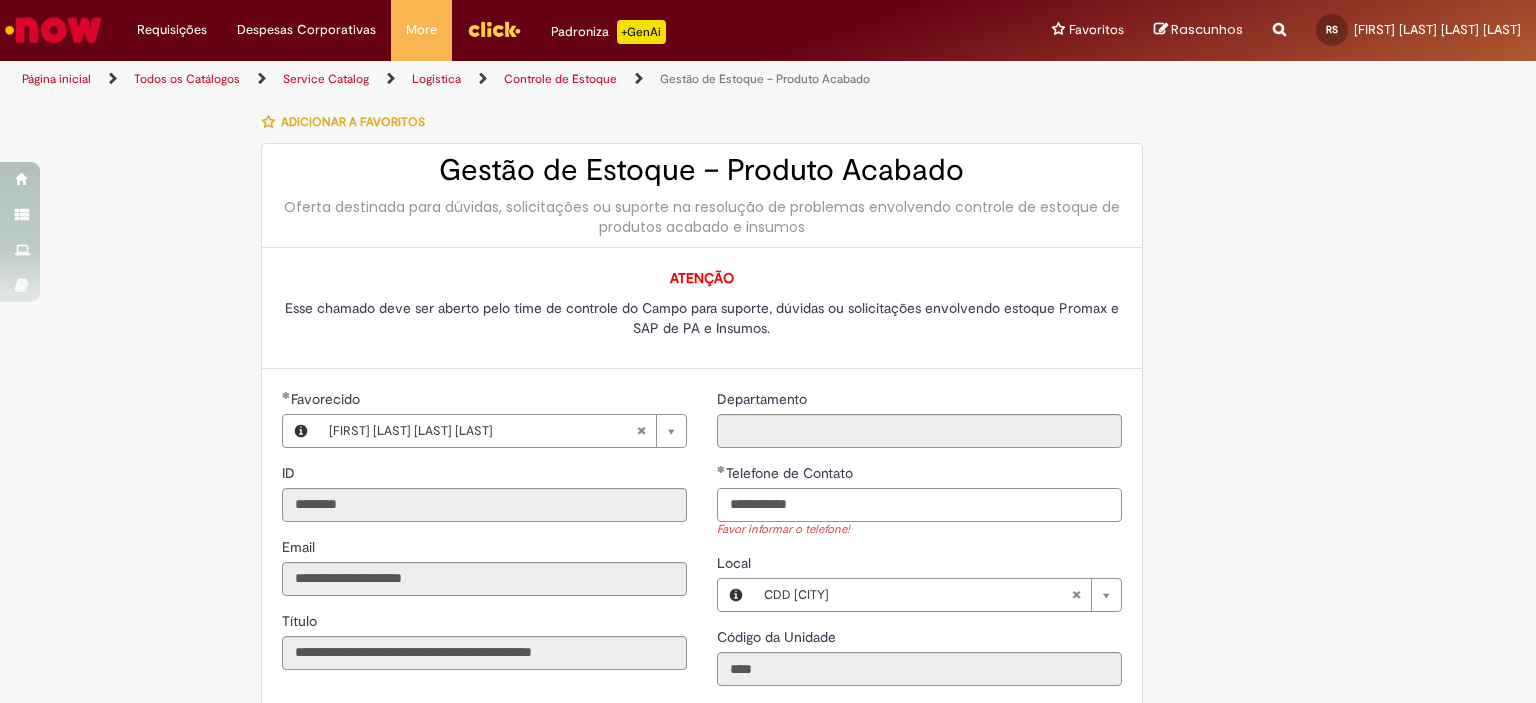 scroll, scrollTop: 500, scrollLeft: 0, axis: vertical 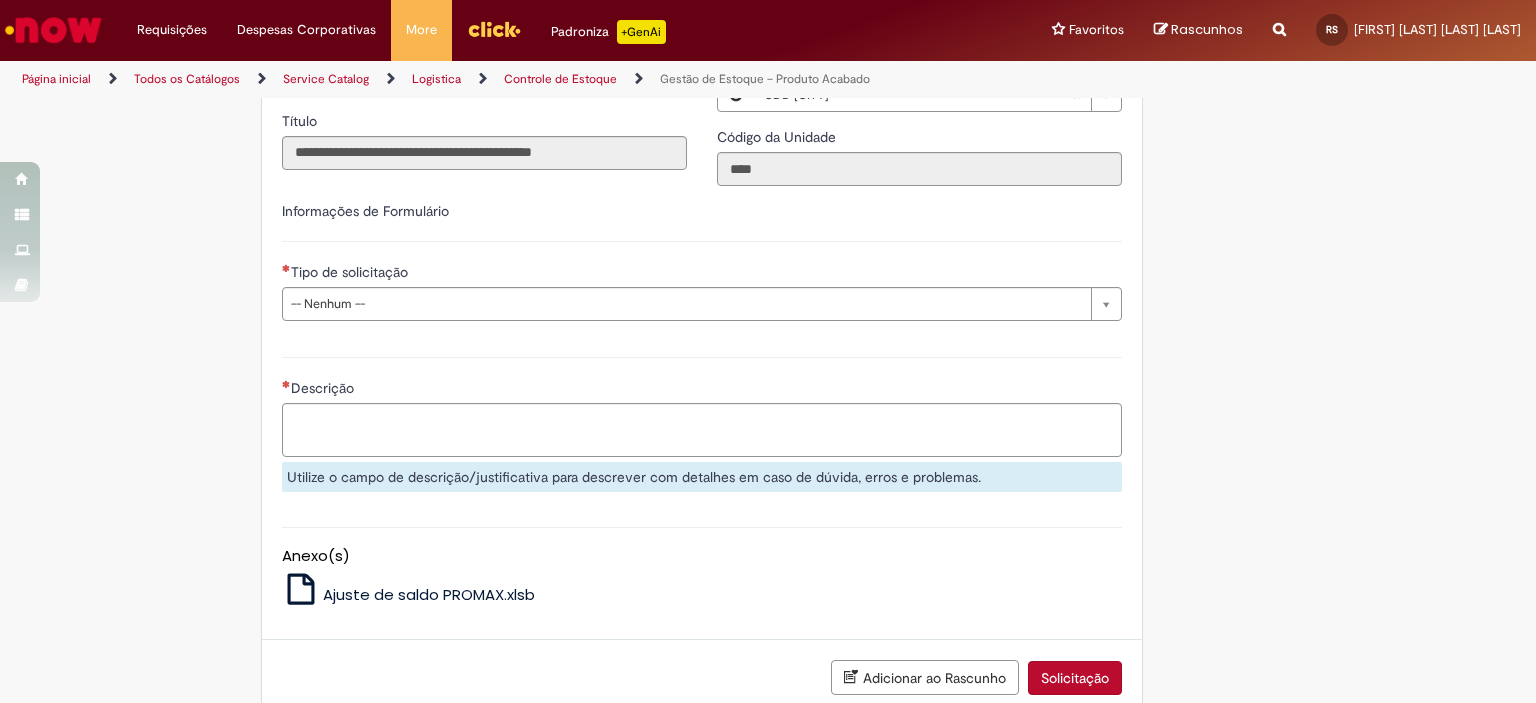 type on "**********" 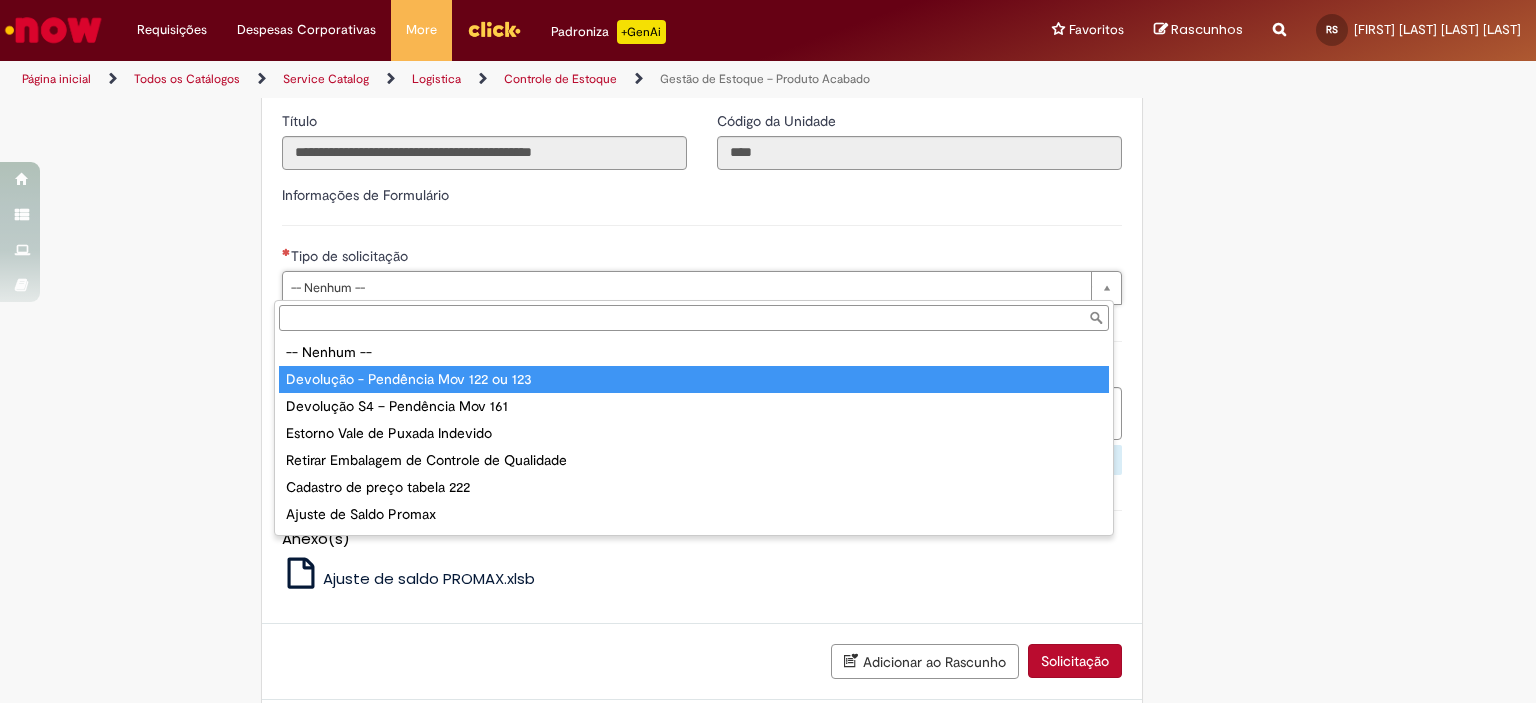 drag, startPoint x: 422, startPoint y: 383, endPoint x: 432, endPoint y: 385, distance: 10.198039 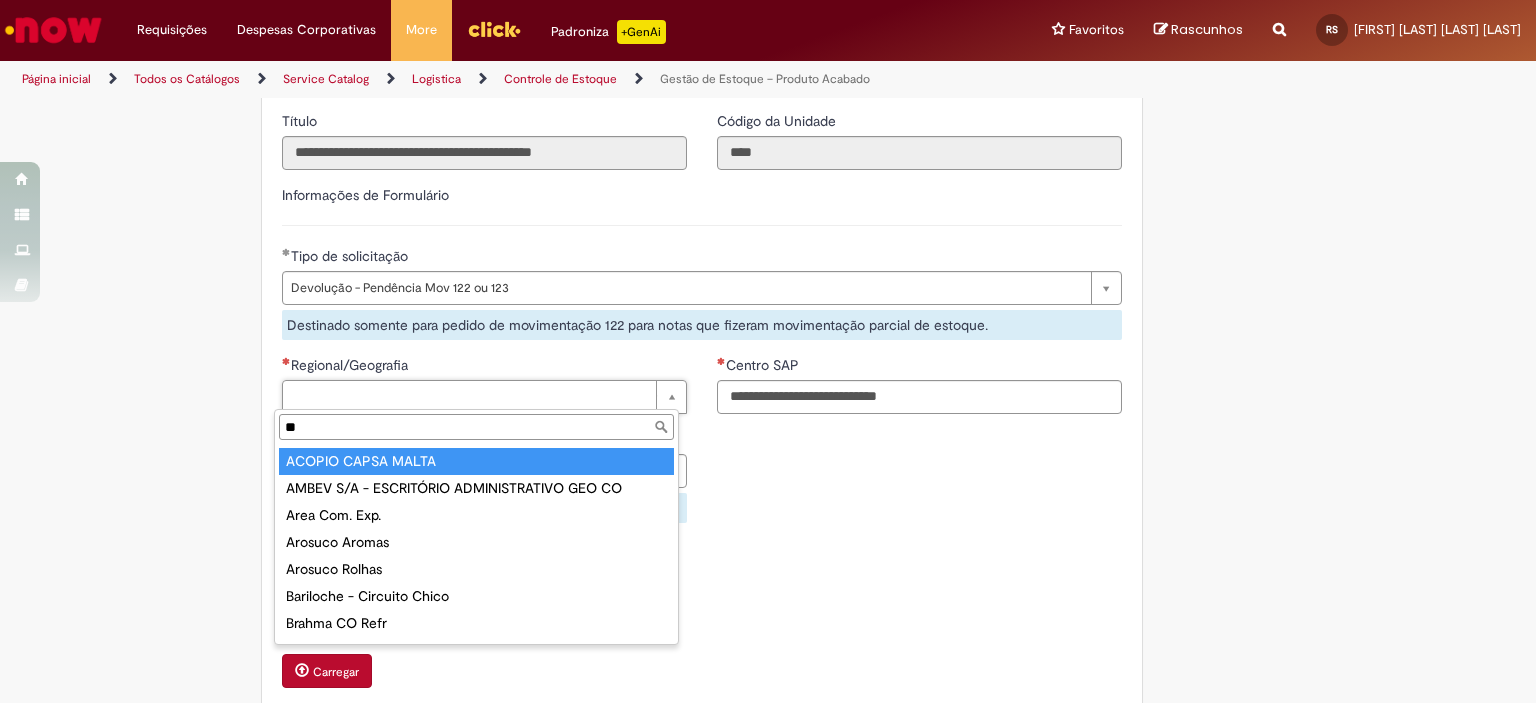 type on "*" 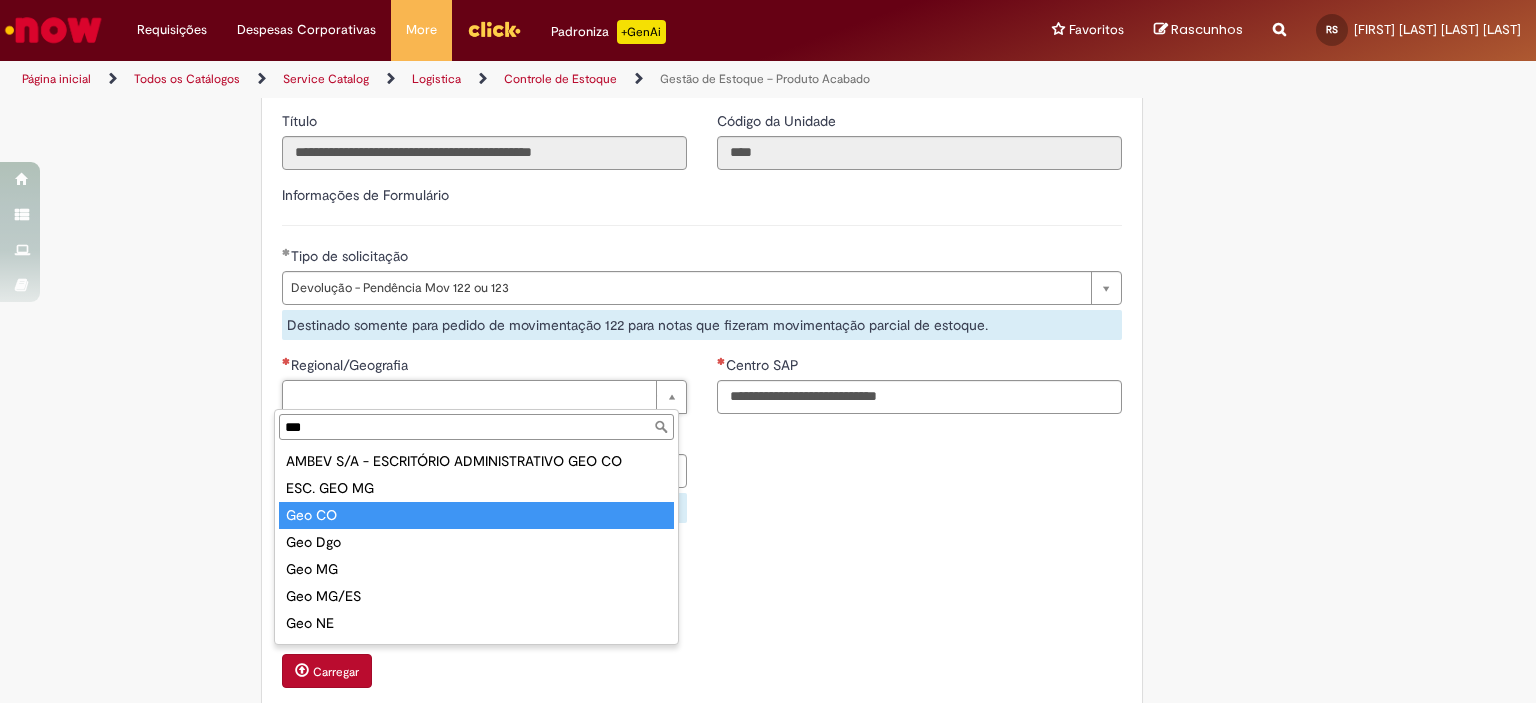 type on "***" 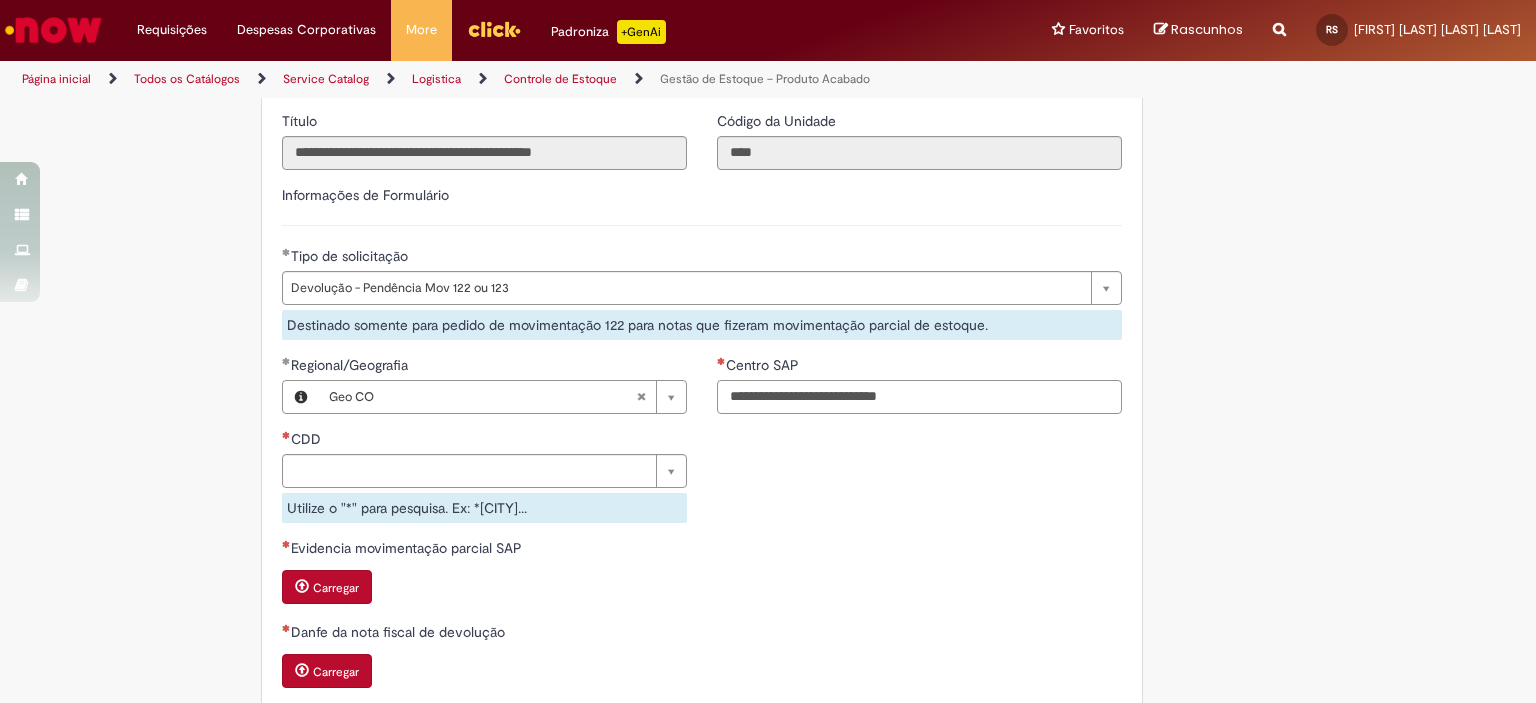 click on "Centro SAP" at bounding box center (919, 397) 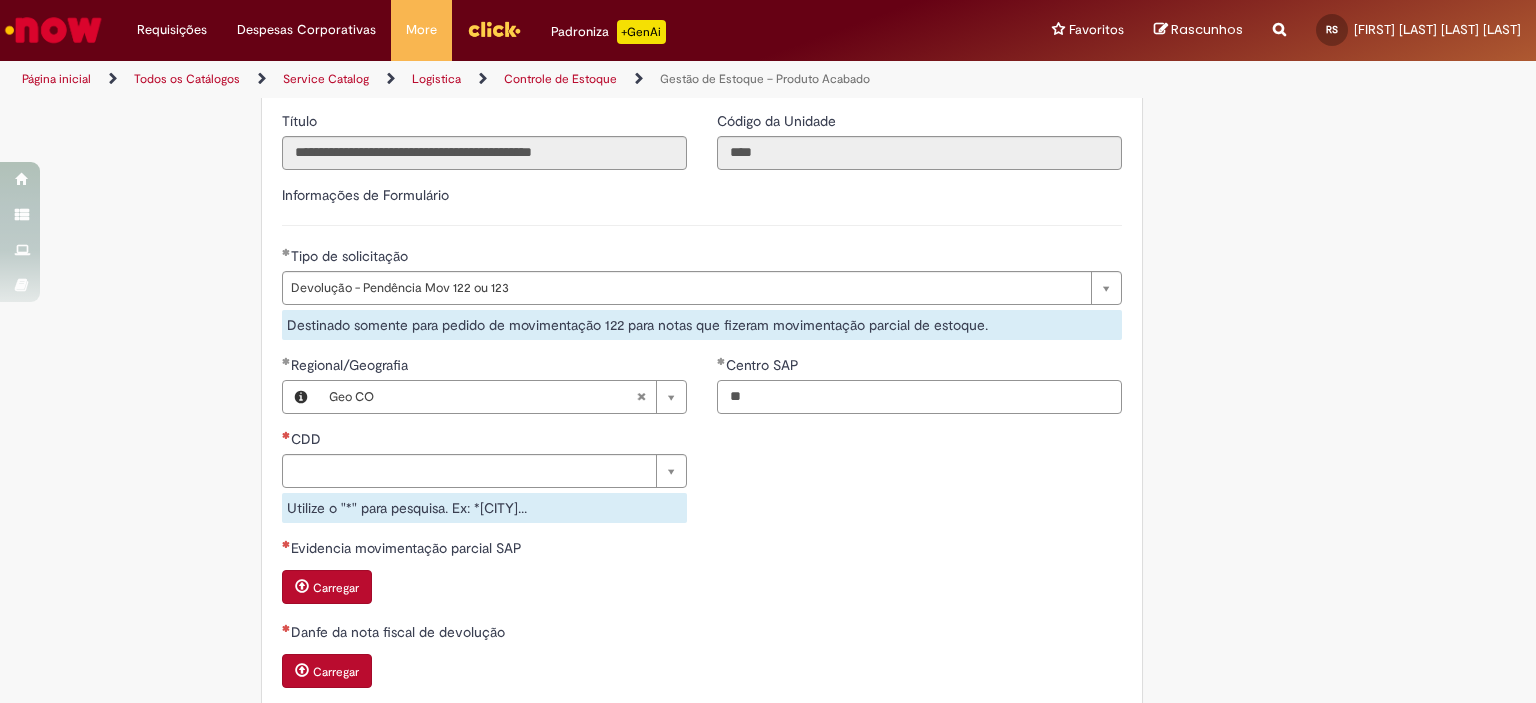 type on "*" 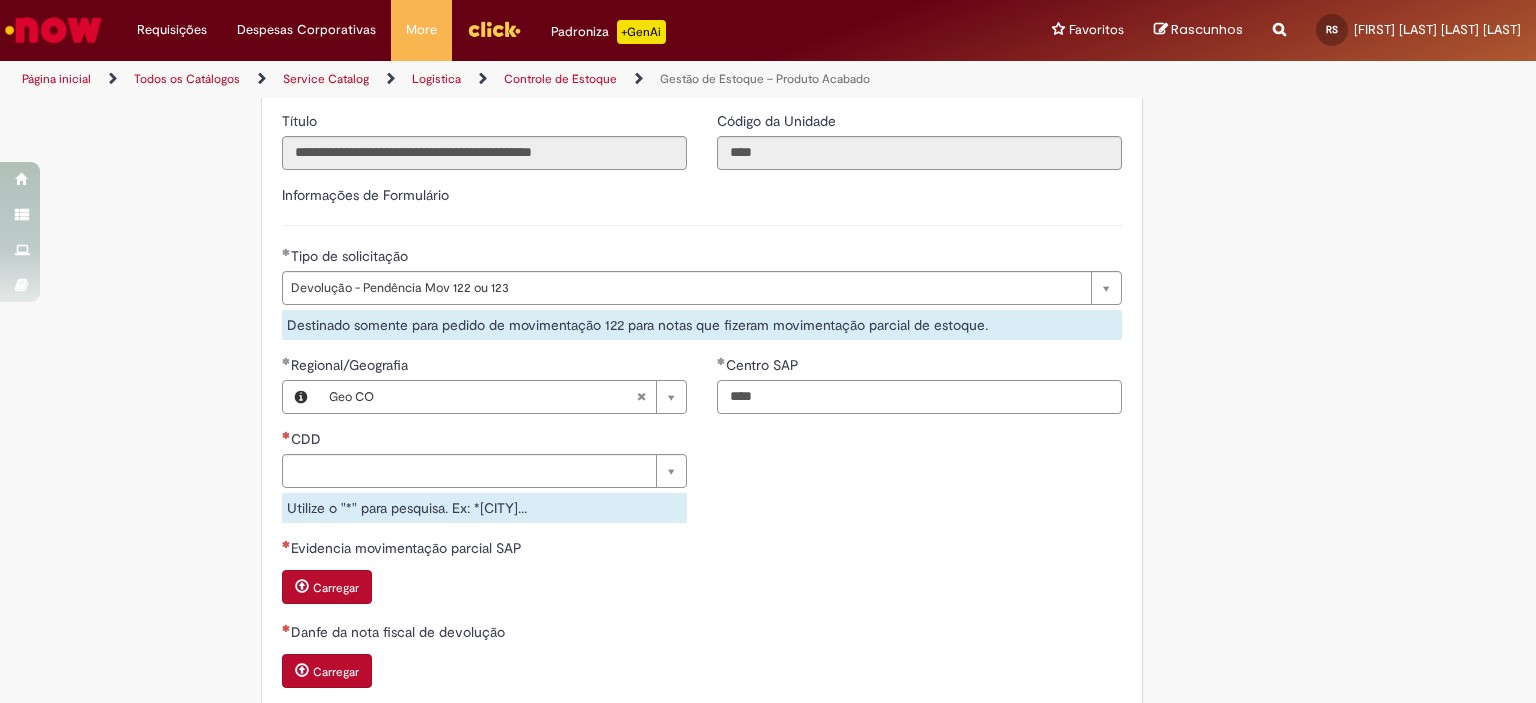 type on "****" 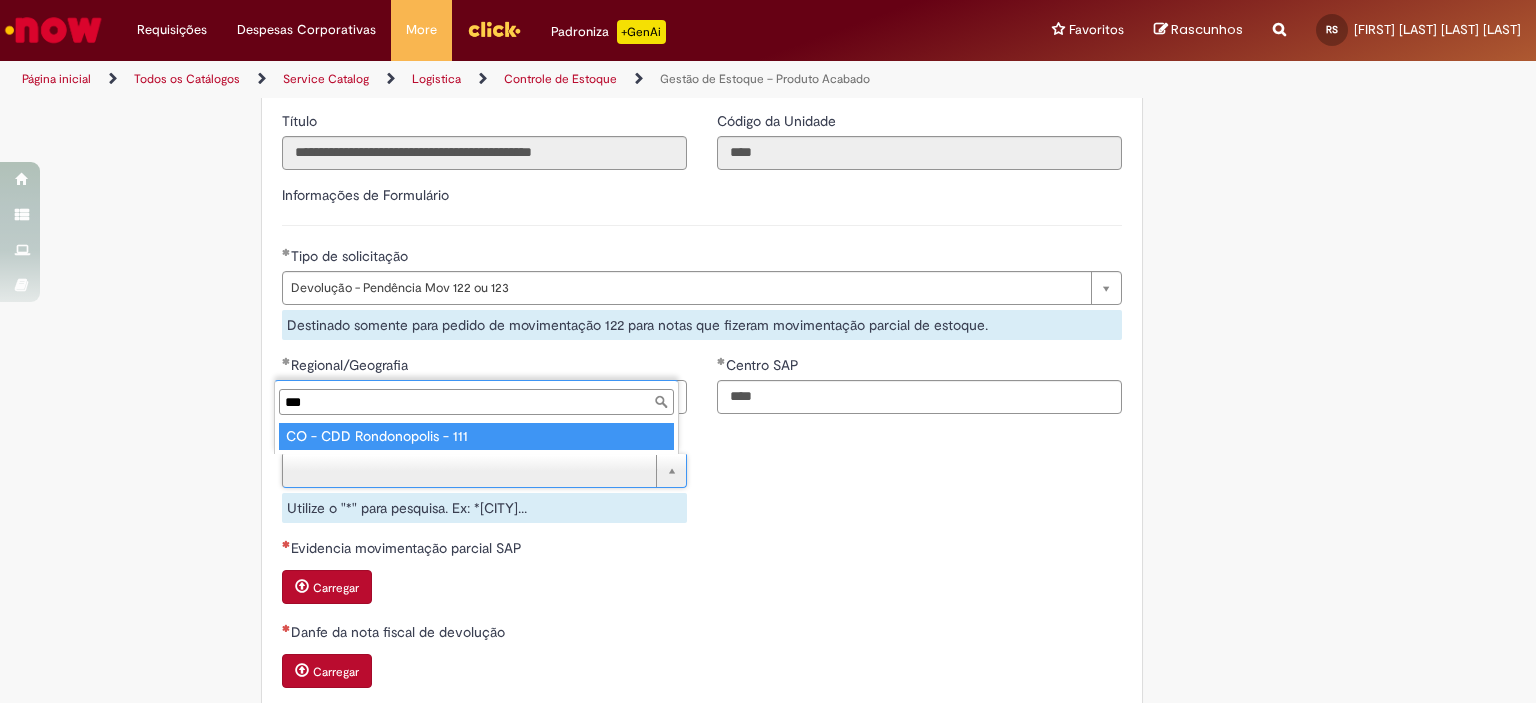 scroll, scrollTop: 0, scrollLeft: 0, axis: both 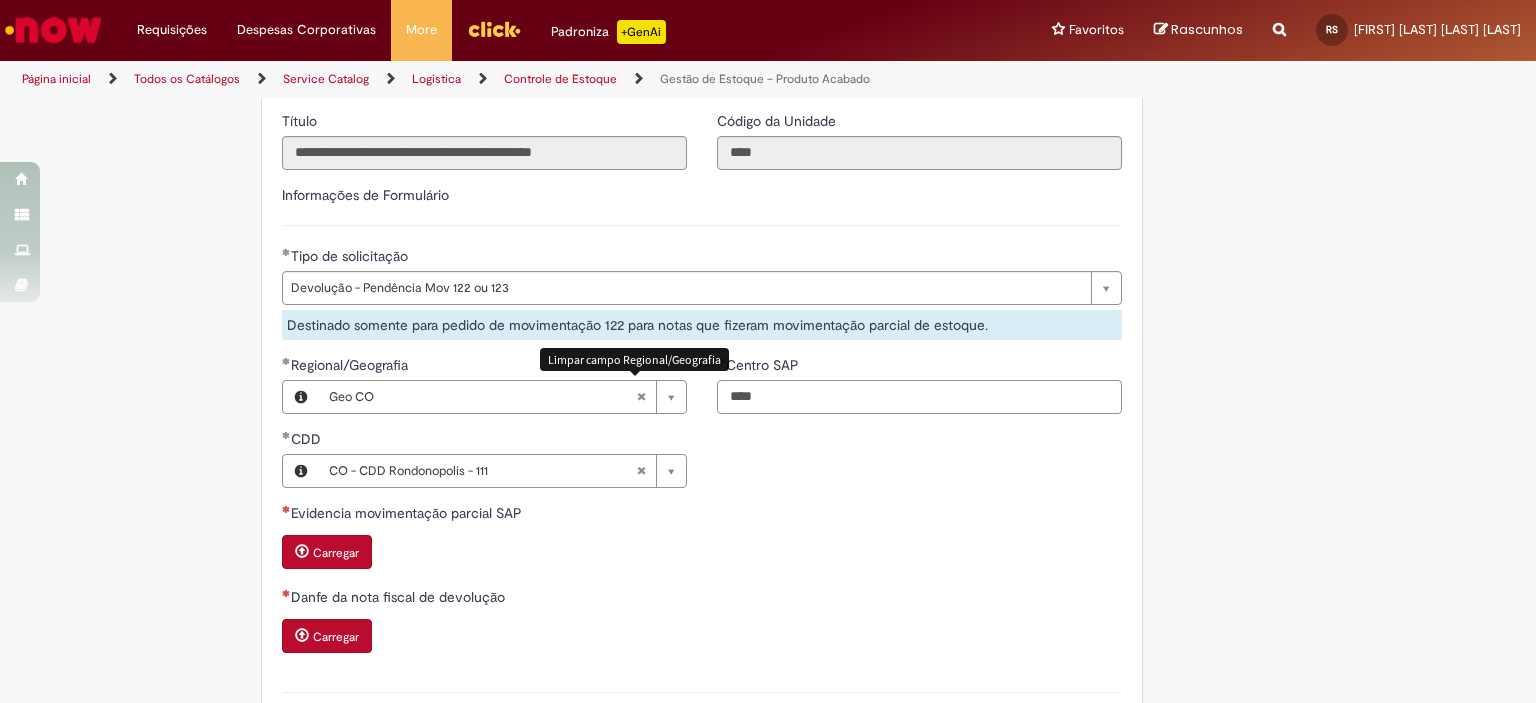 drag, startPoint x: 828, startPoint y: 384, endPoint x: 474, endPoint y: 379, distance: 354.0353 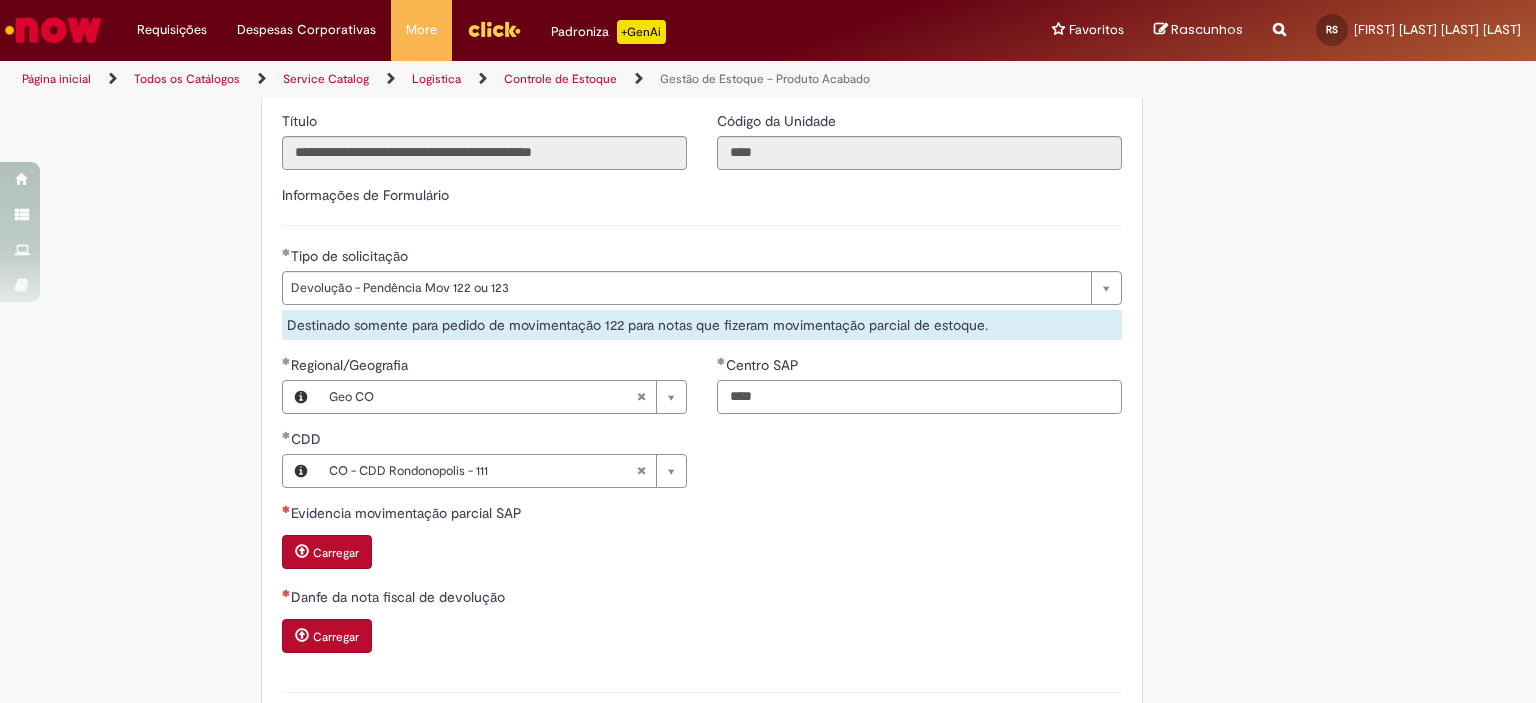 type on "****" 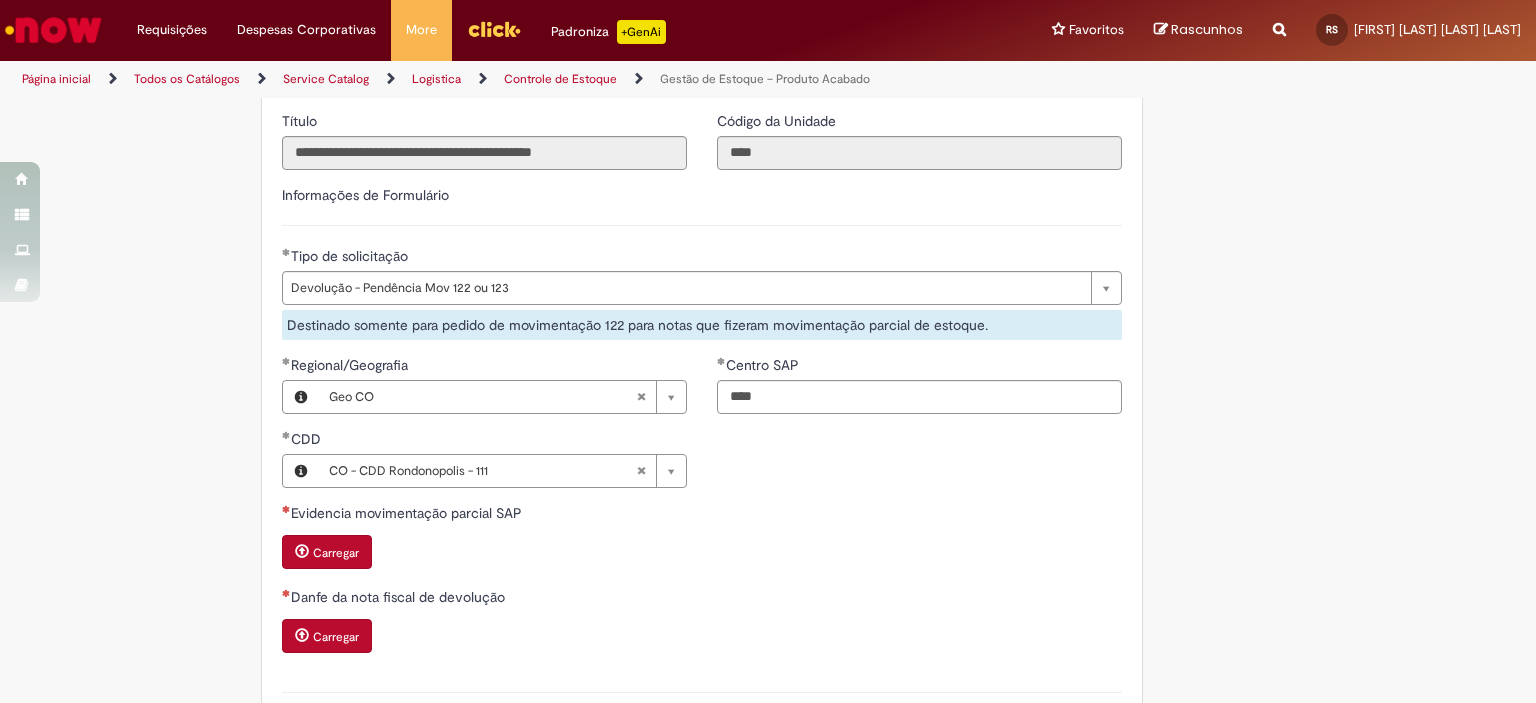 click on "Evidencia movimentação parcial SAP" at bounding box center (702, 515) 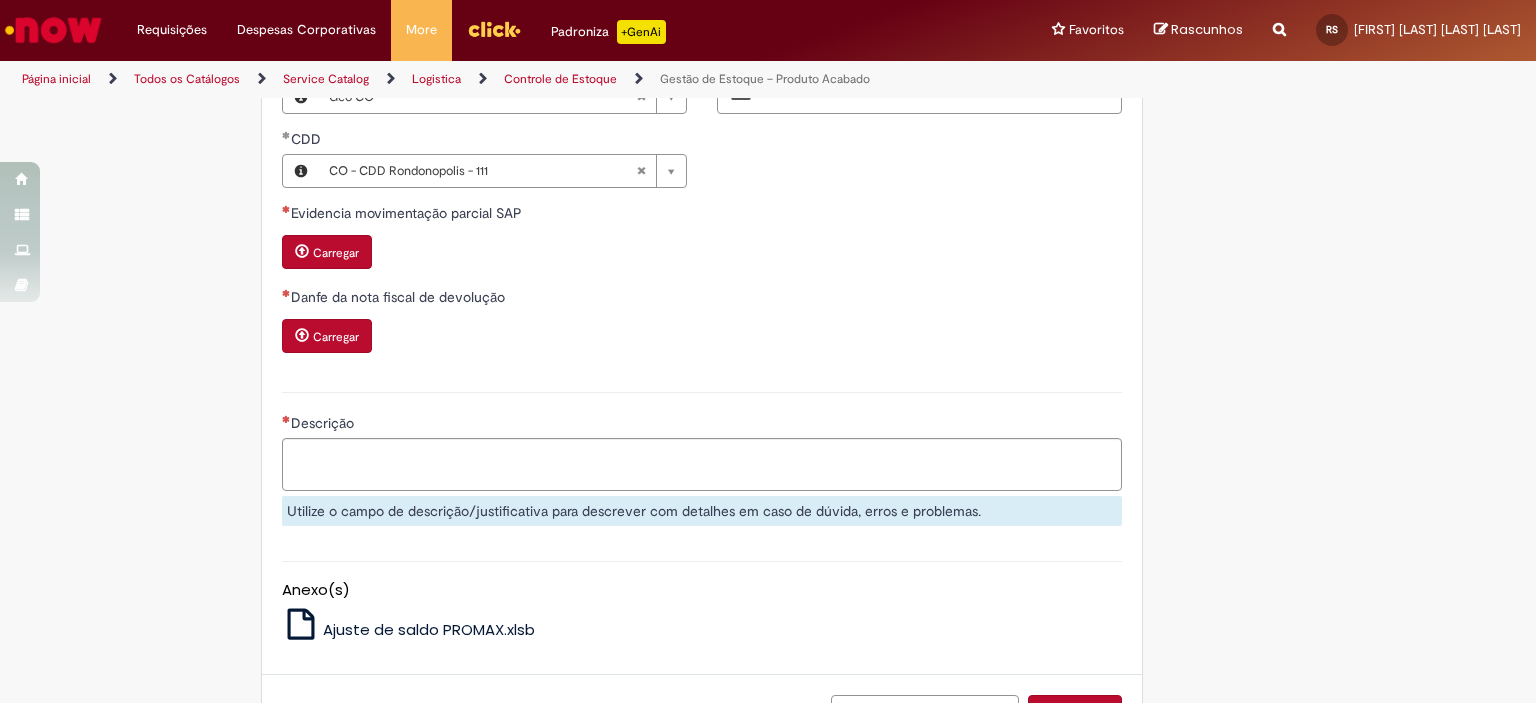 click on "Carregar" at bounding box center [336, 253] 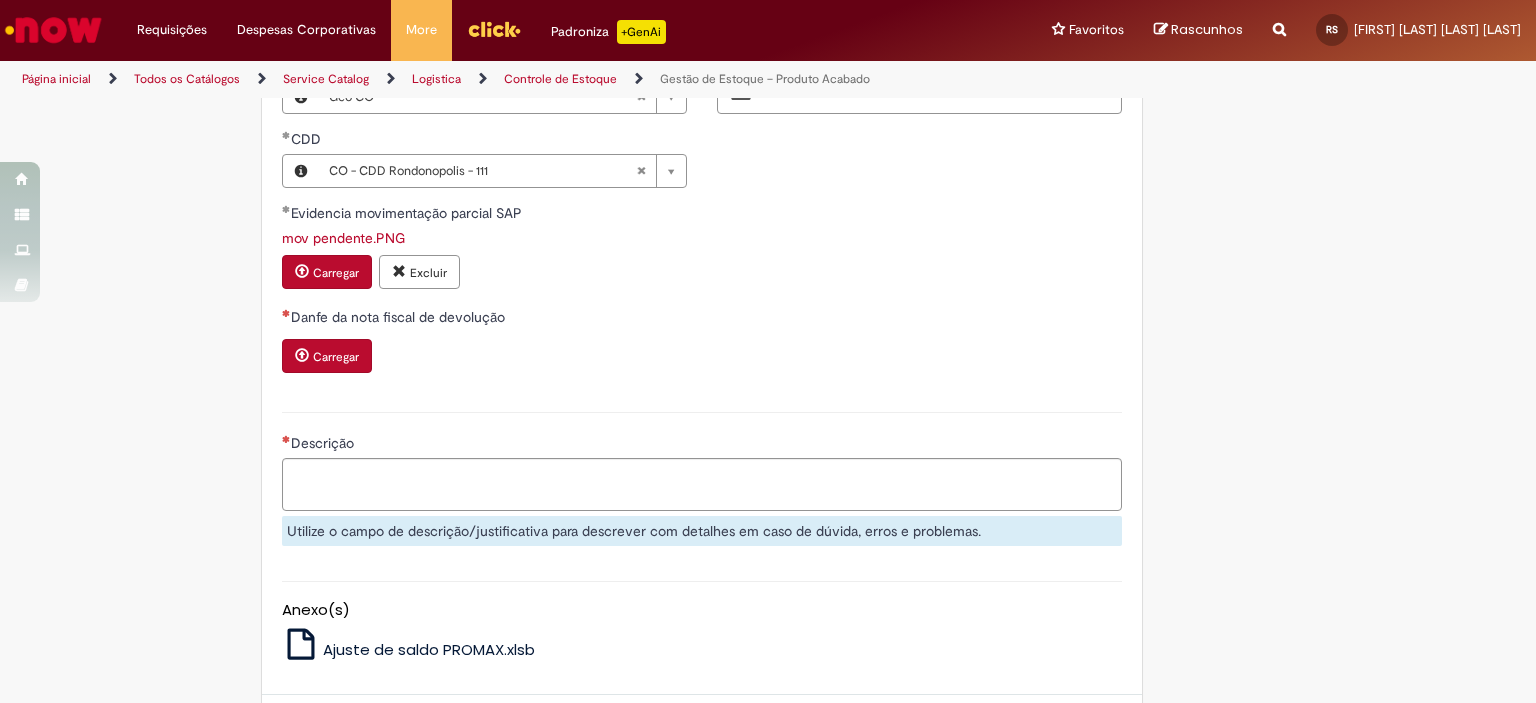 click on "Carregar" at bounding box center (336, 357) 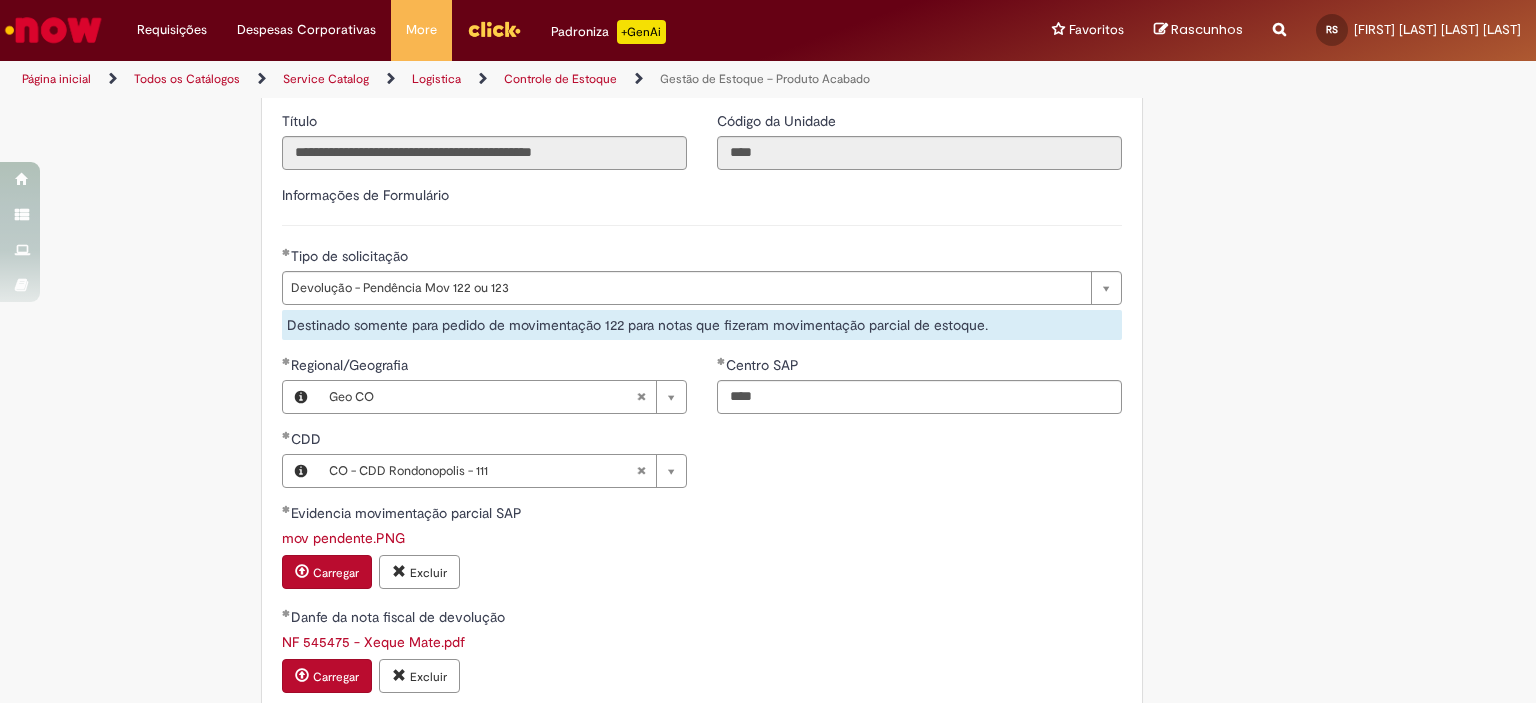 scroll, scrollTop: 800, scrollLeft: 0, axis: vertical 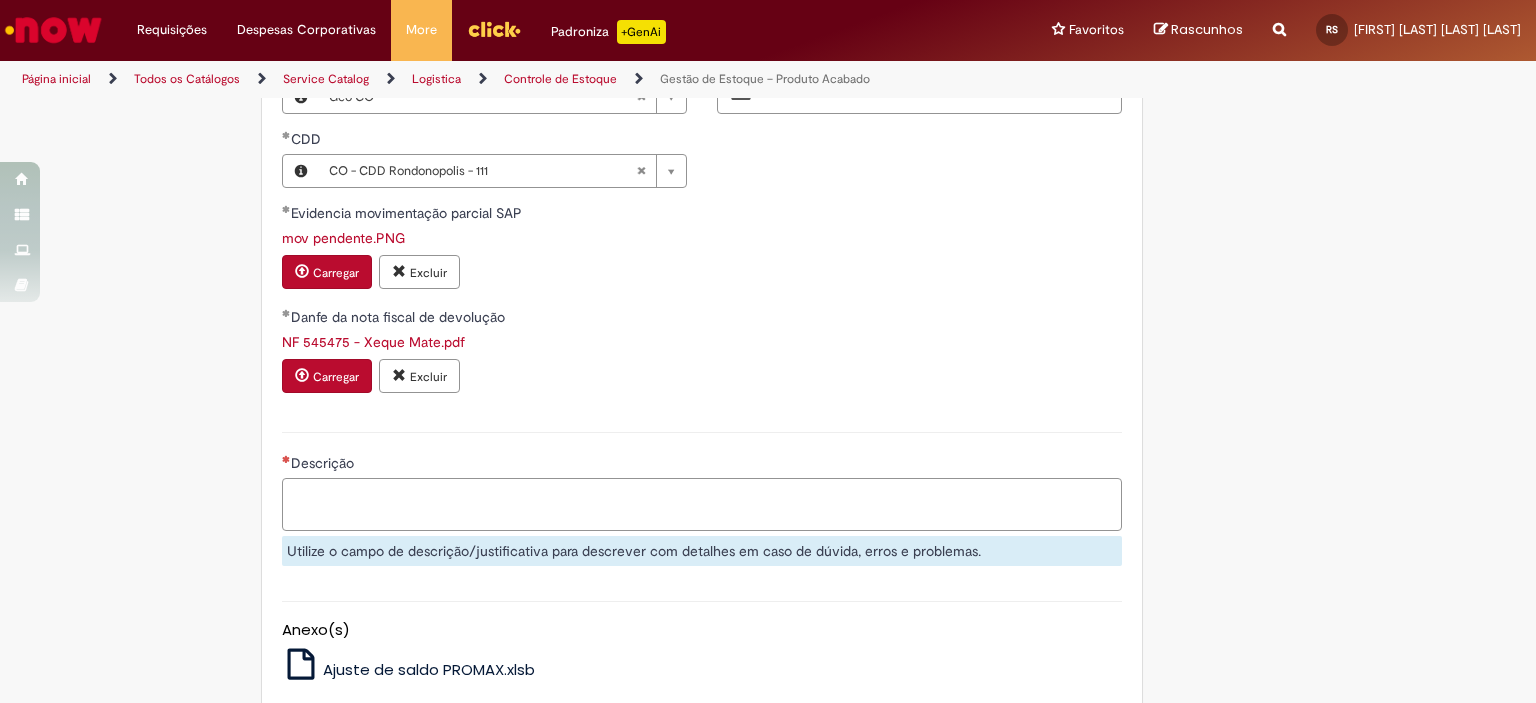 click on "Descrição" at bounding box center [702, 505] 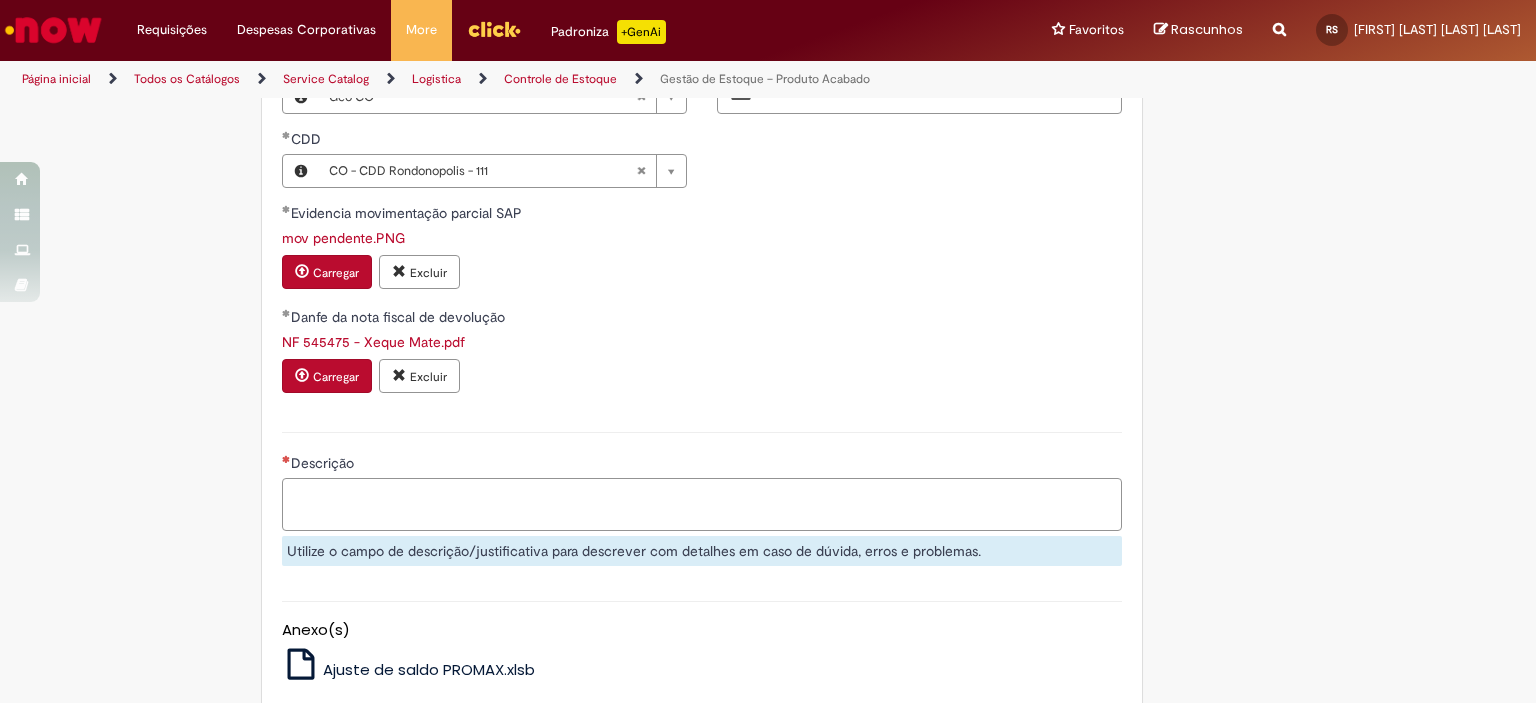 type on "*" 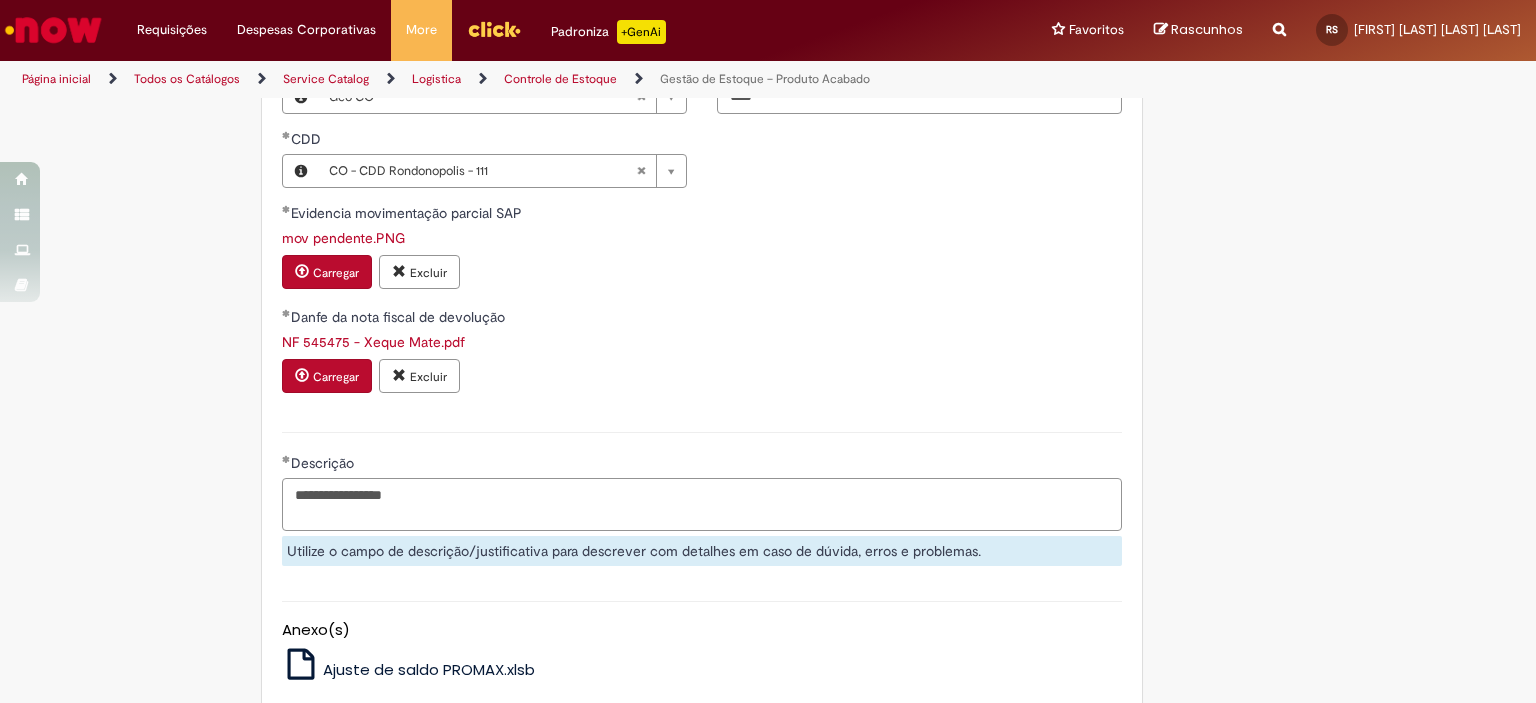 scroll, scrollTop: 992, scrollLeft: 0, axis: vertical 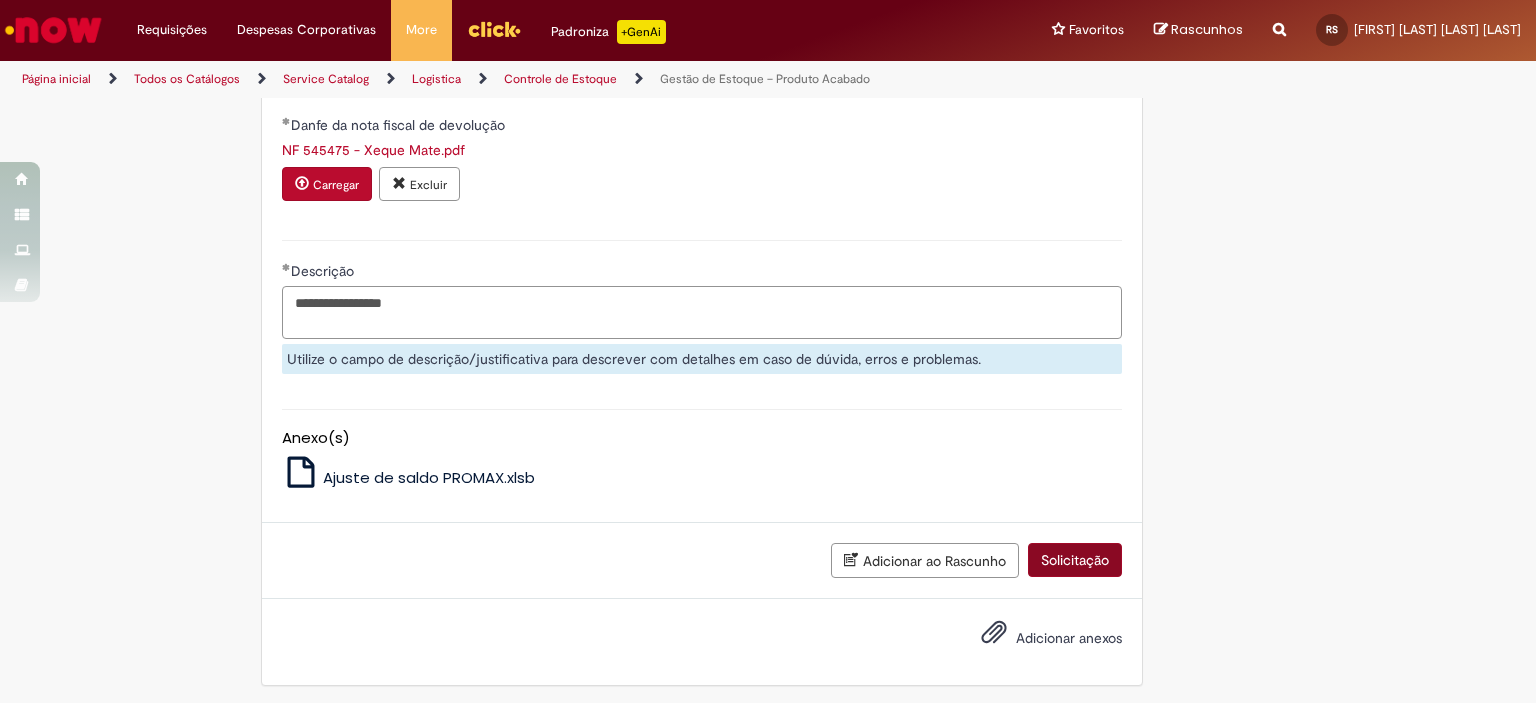 type on "**********" 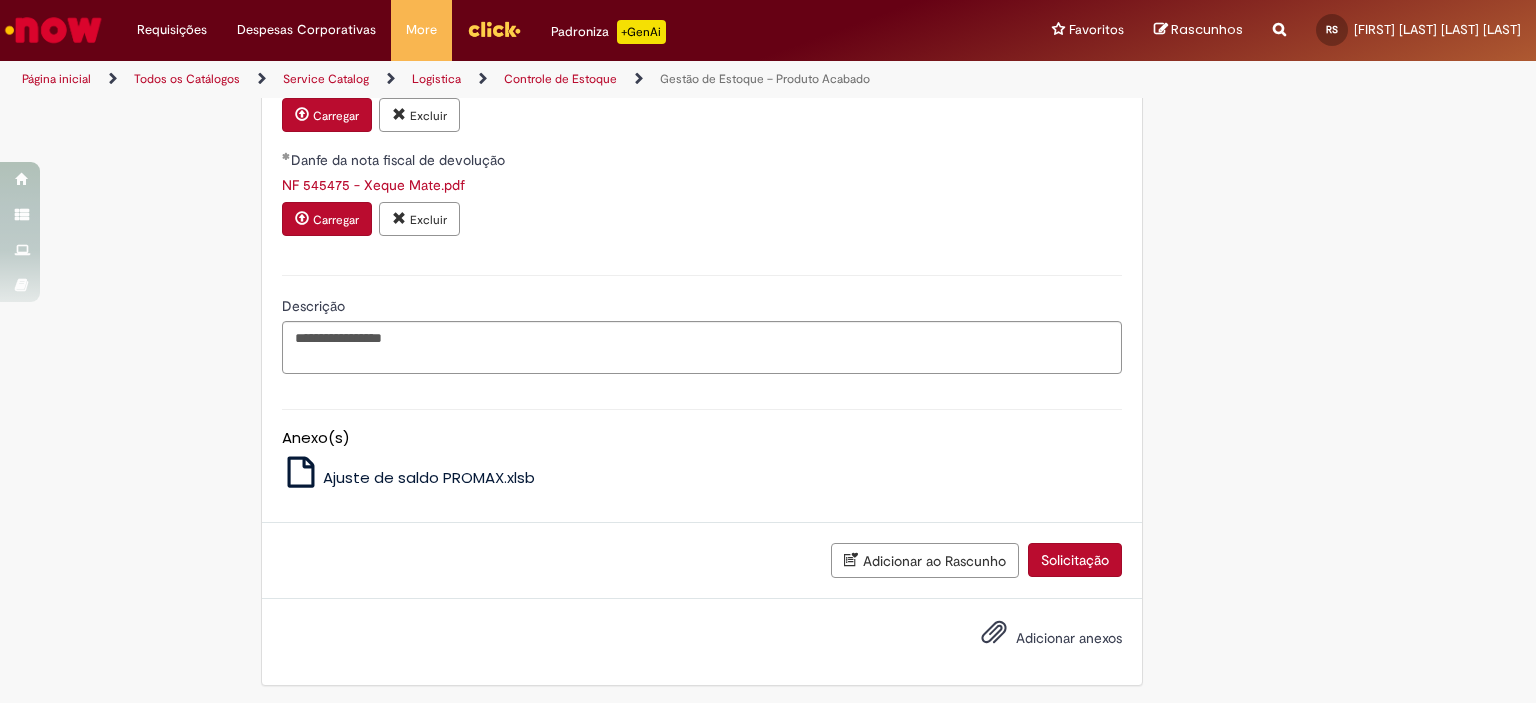 click on "Solicitação" at bounding box center (1075, 560) 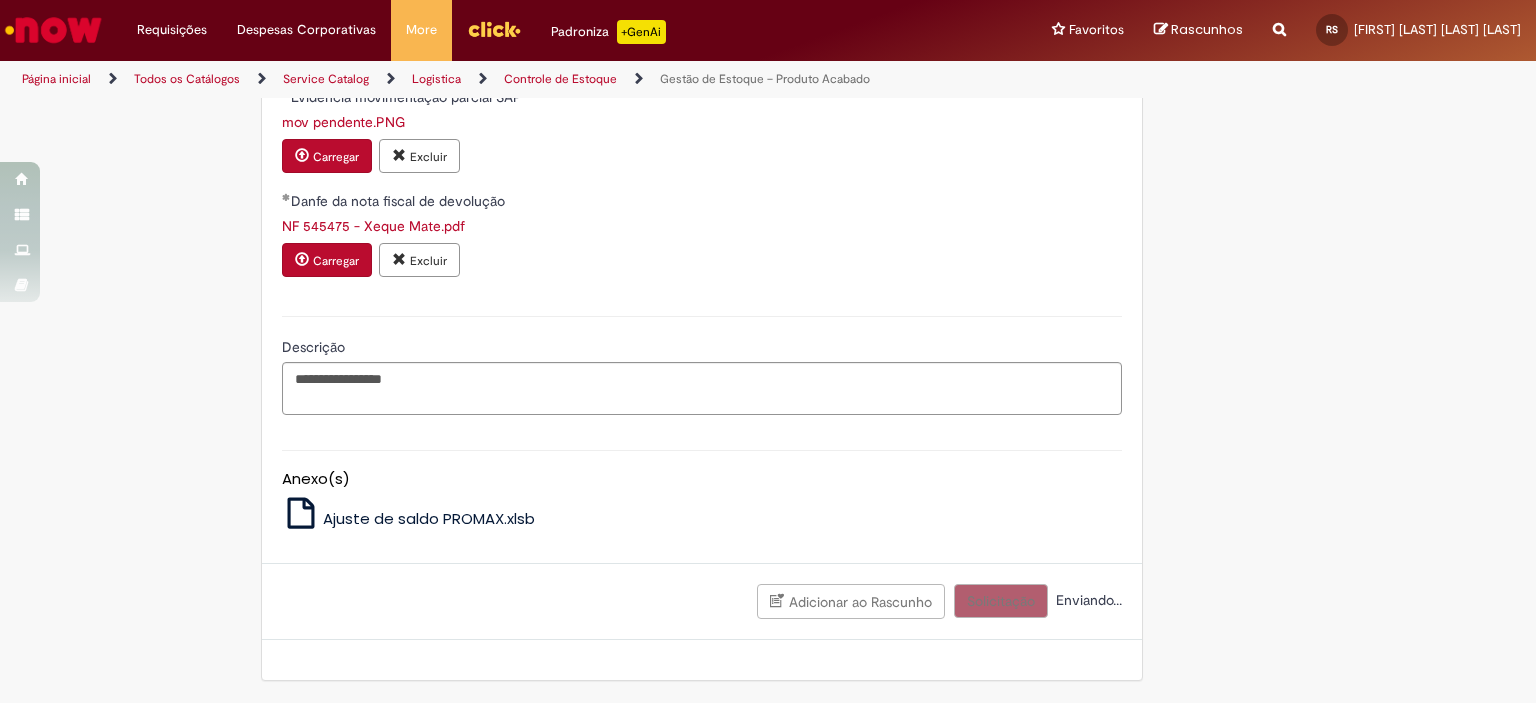 scroll, scrollTop: 912, scrollLeft: 0, axis: vertical 